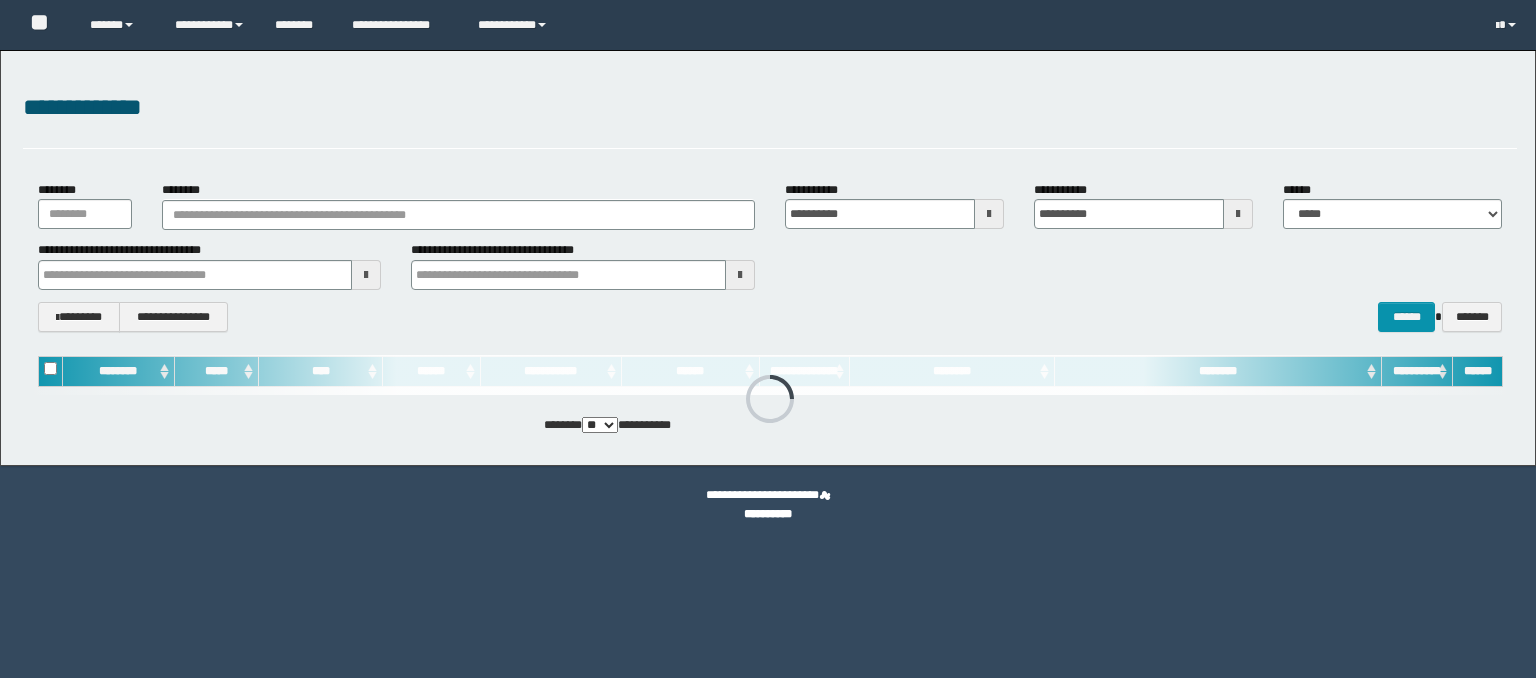 scroll, scrollTop: 0, scrollLeft: 0, axis: both 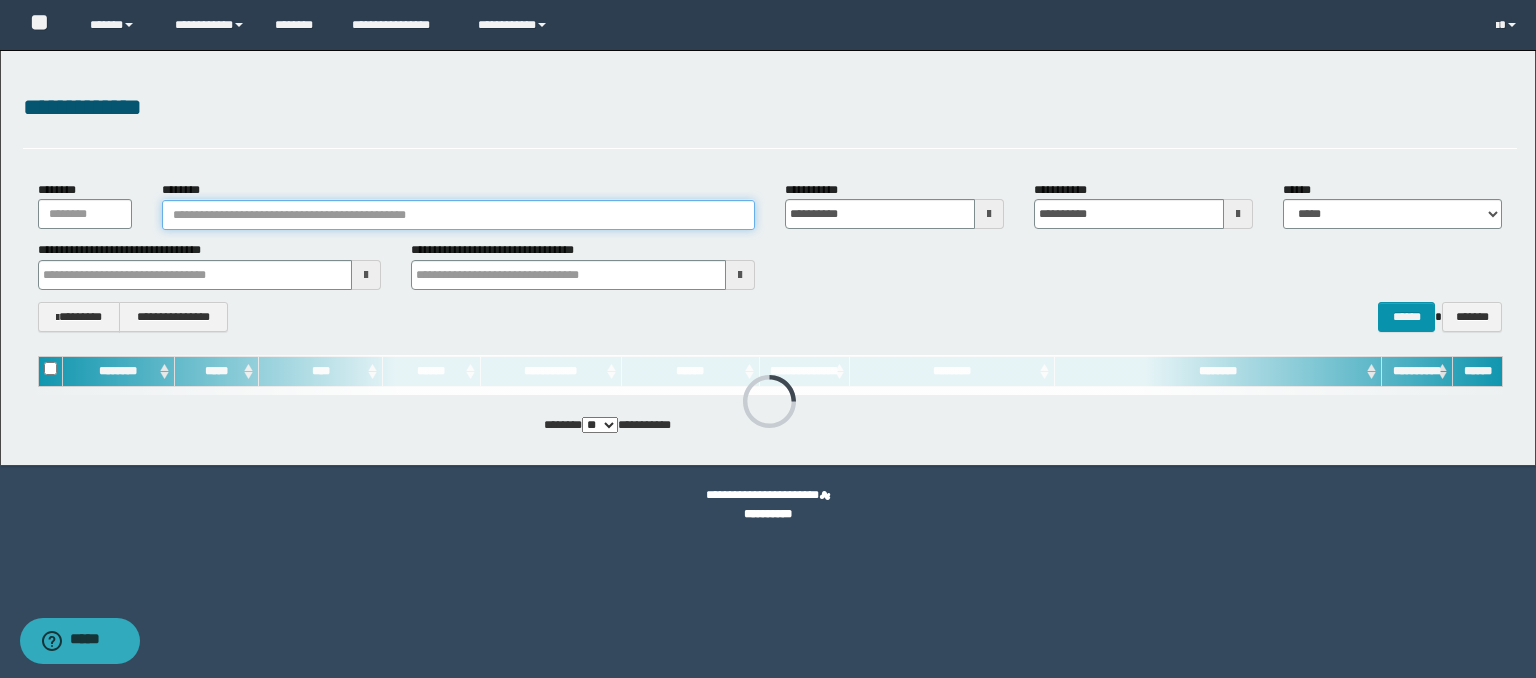 click on "********" at bounding box center [458, 215] 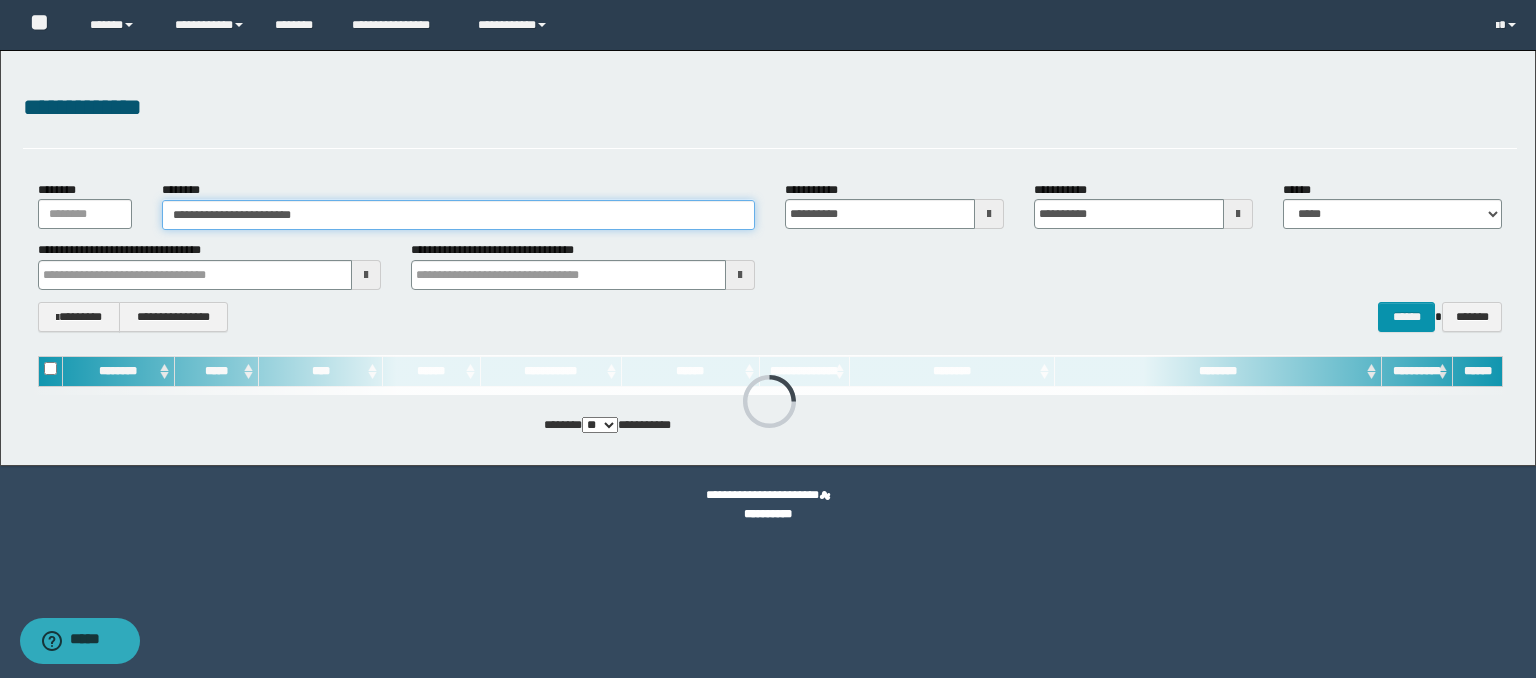 type on "**********" 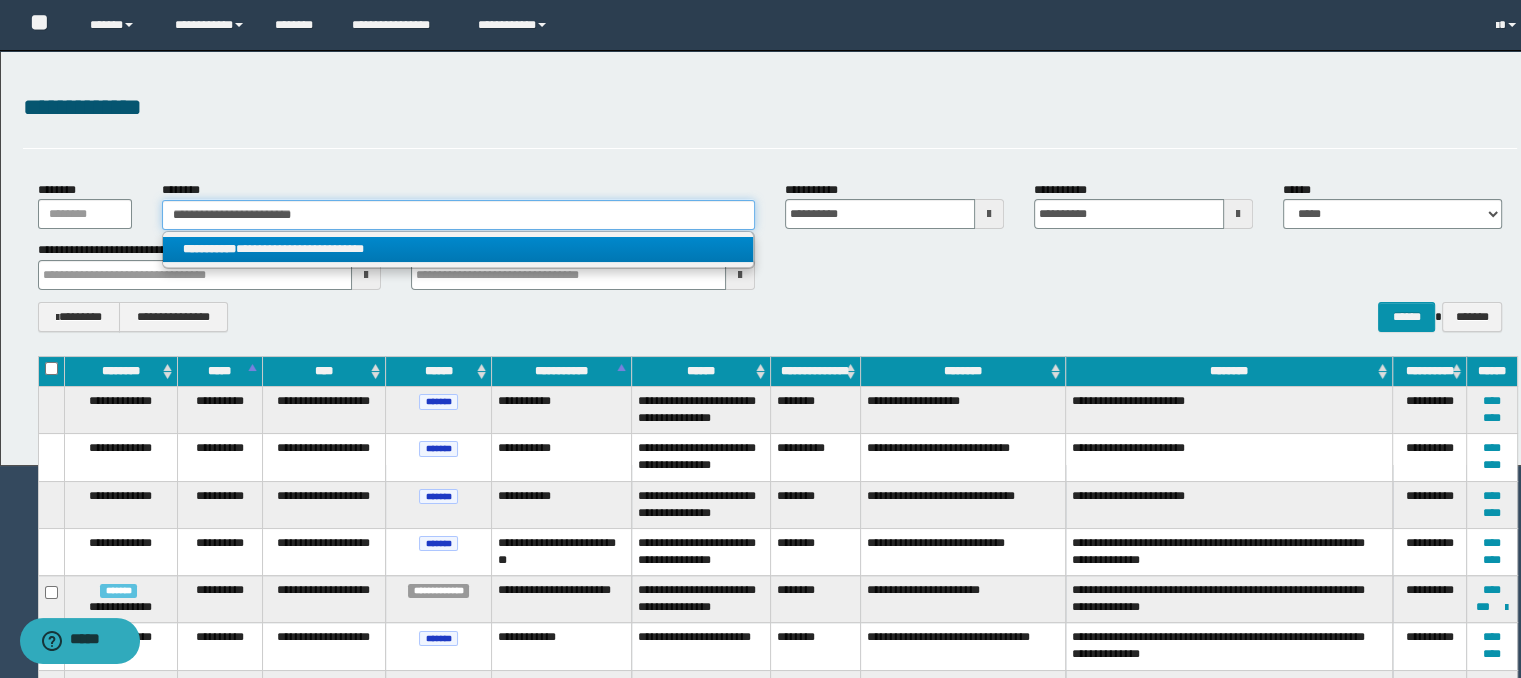 type on "**********" 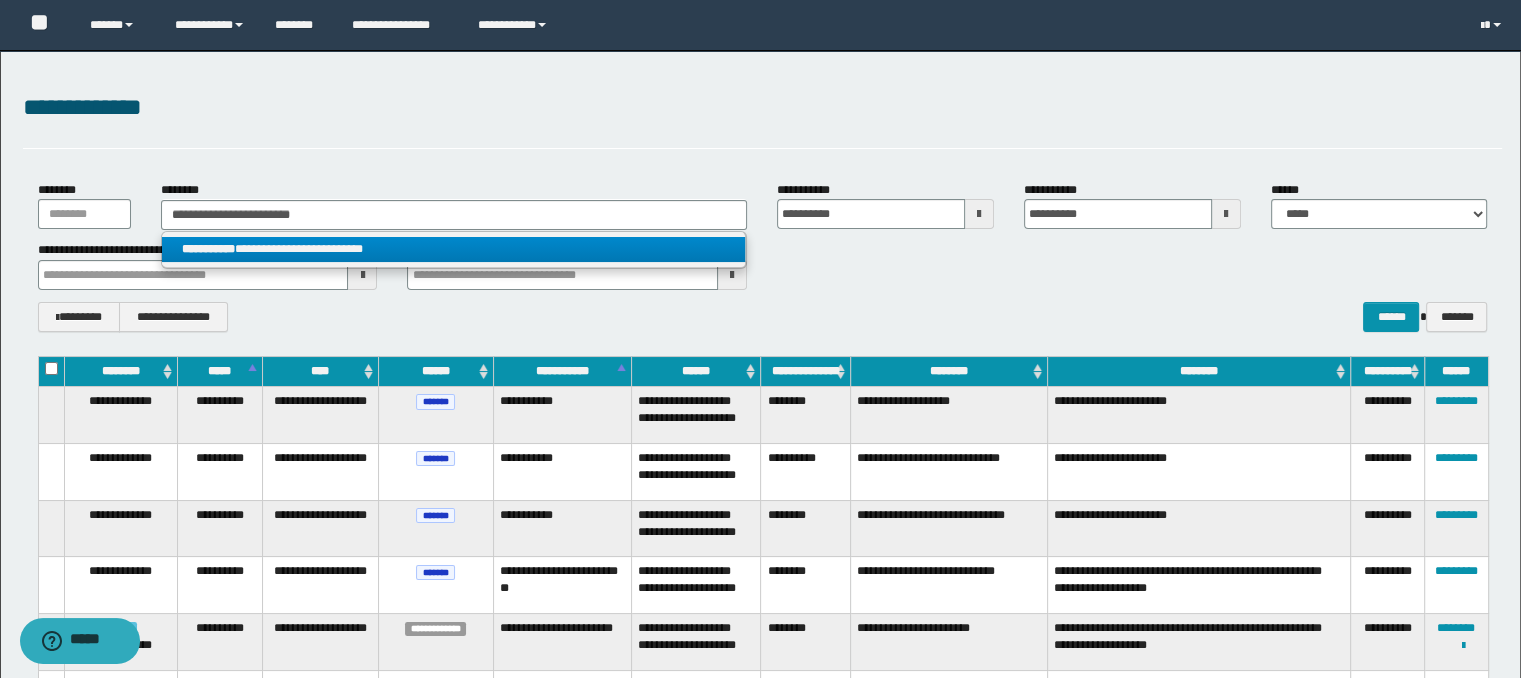 click on "**********" at bounding box center [454, 249] 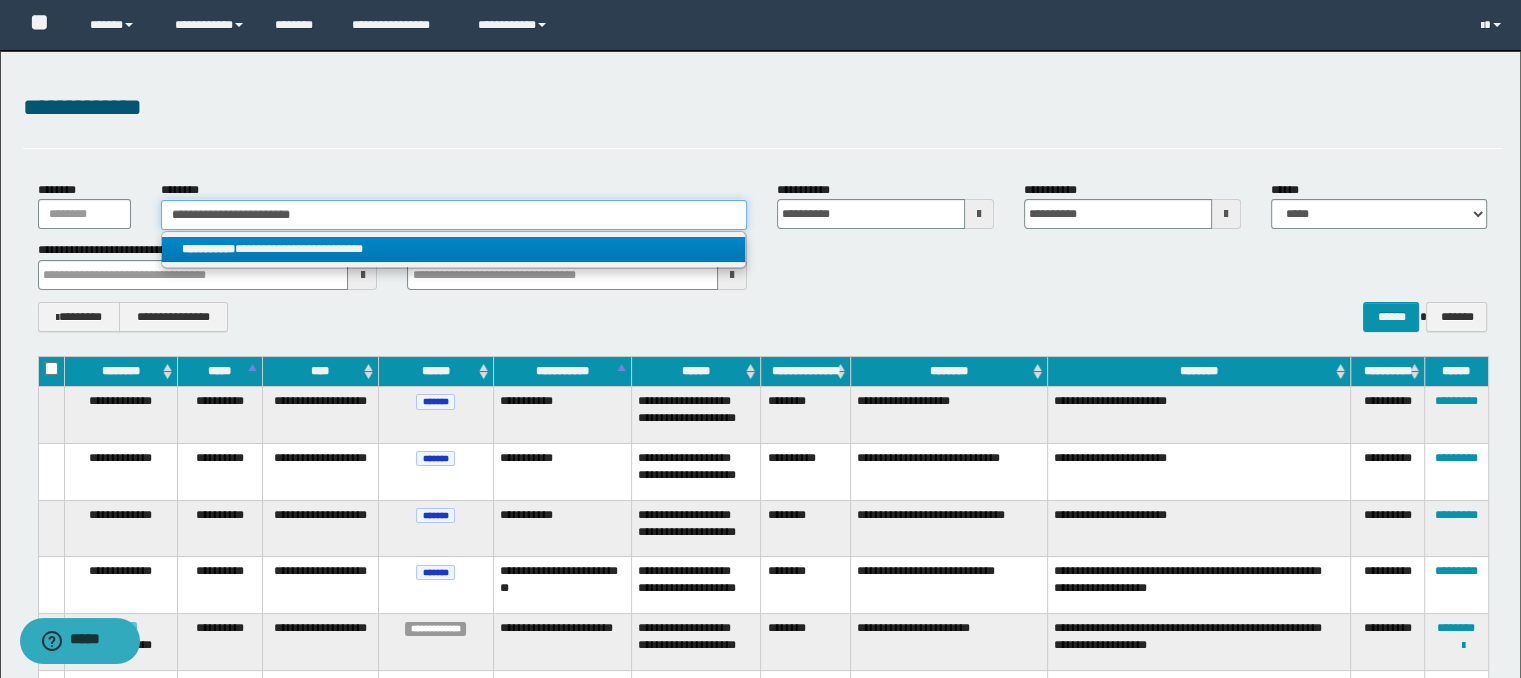 type 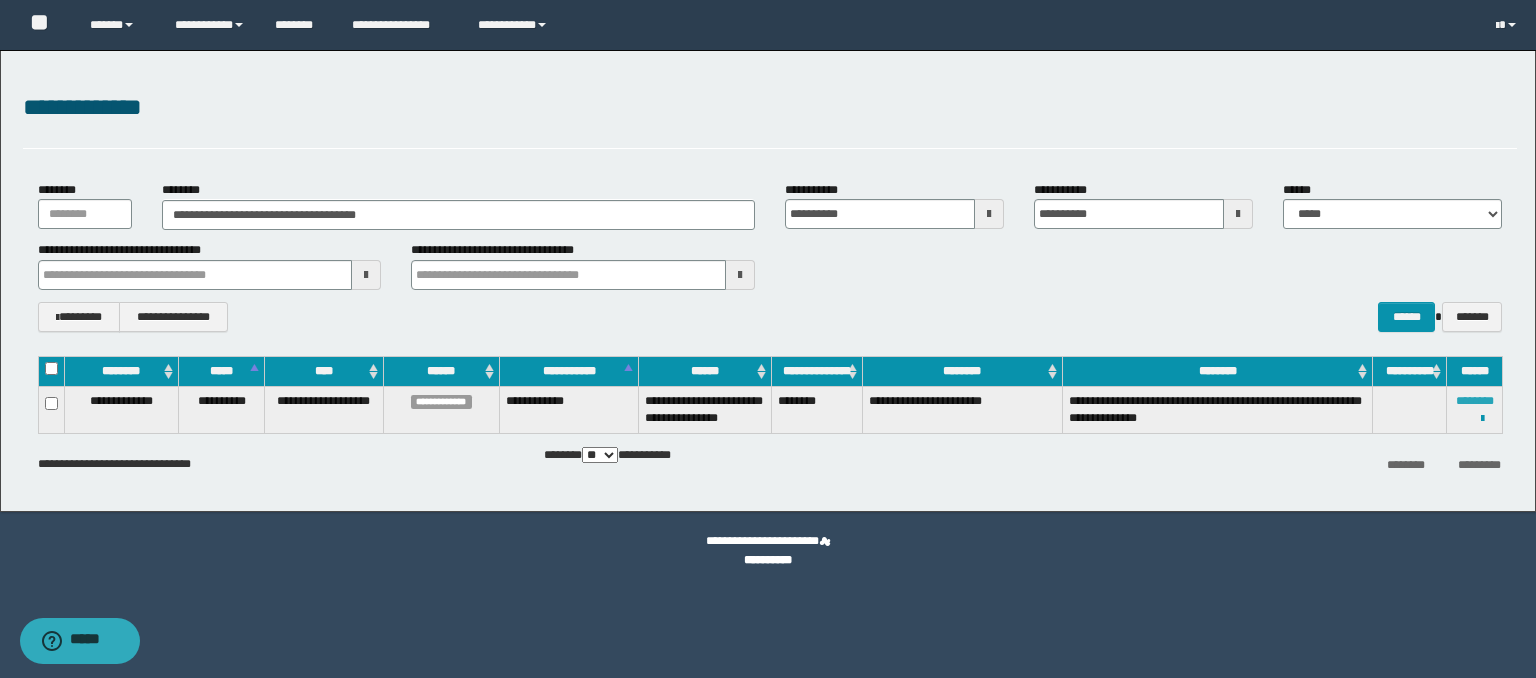 click on "********" at bounding box center (1475, 401) 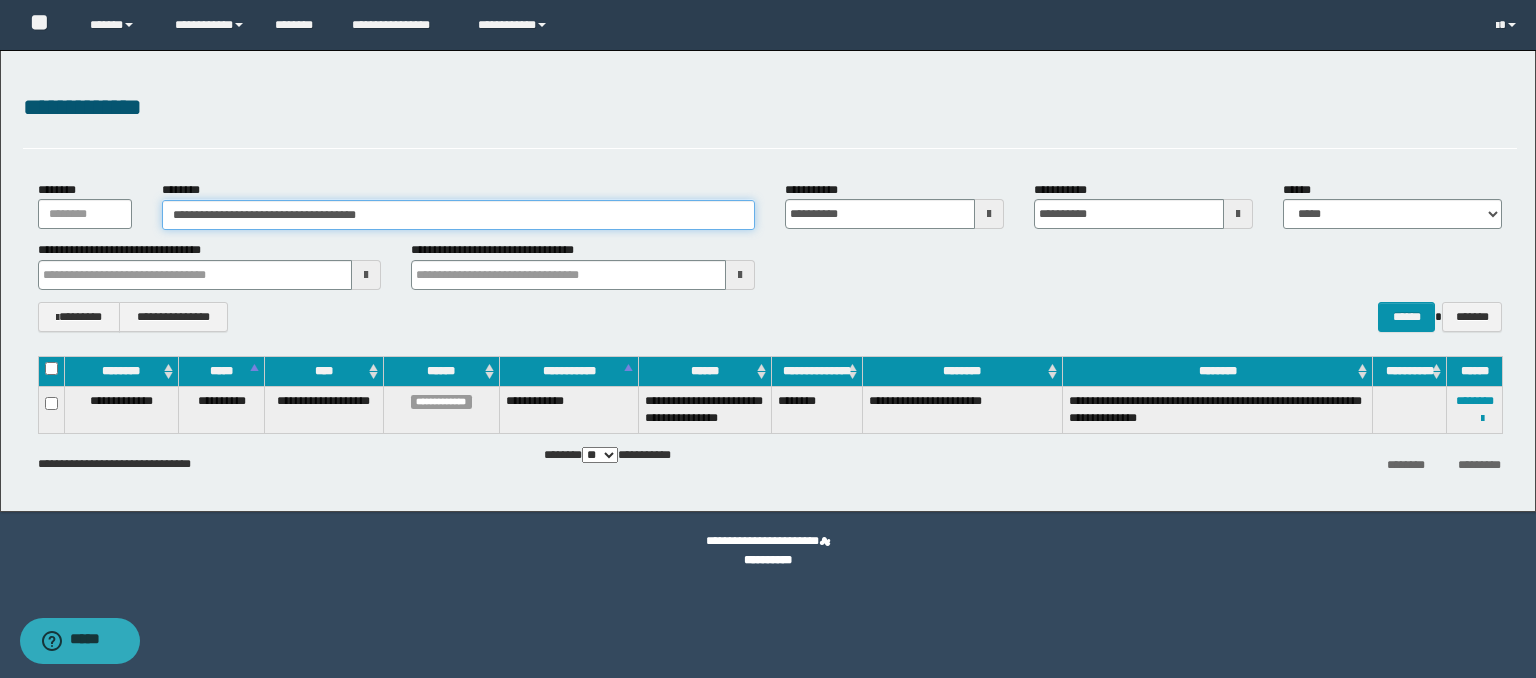 drag, startPoint x: 407, startPoint y: 215, endPoint x: 49, endPoint y: 214, distance: 358.0014 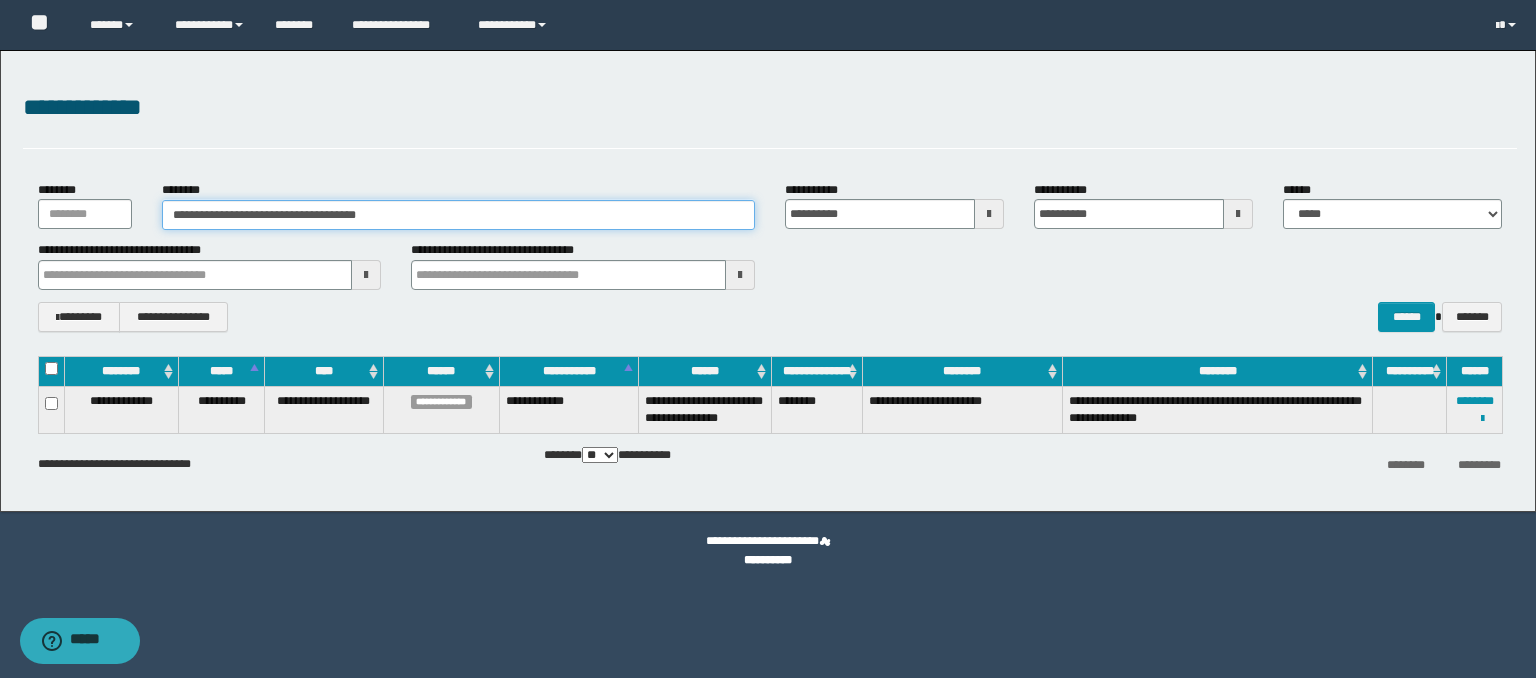 paste 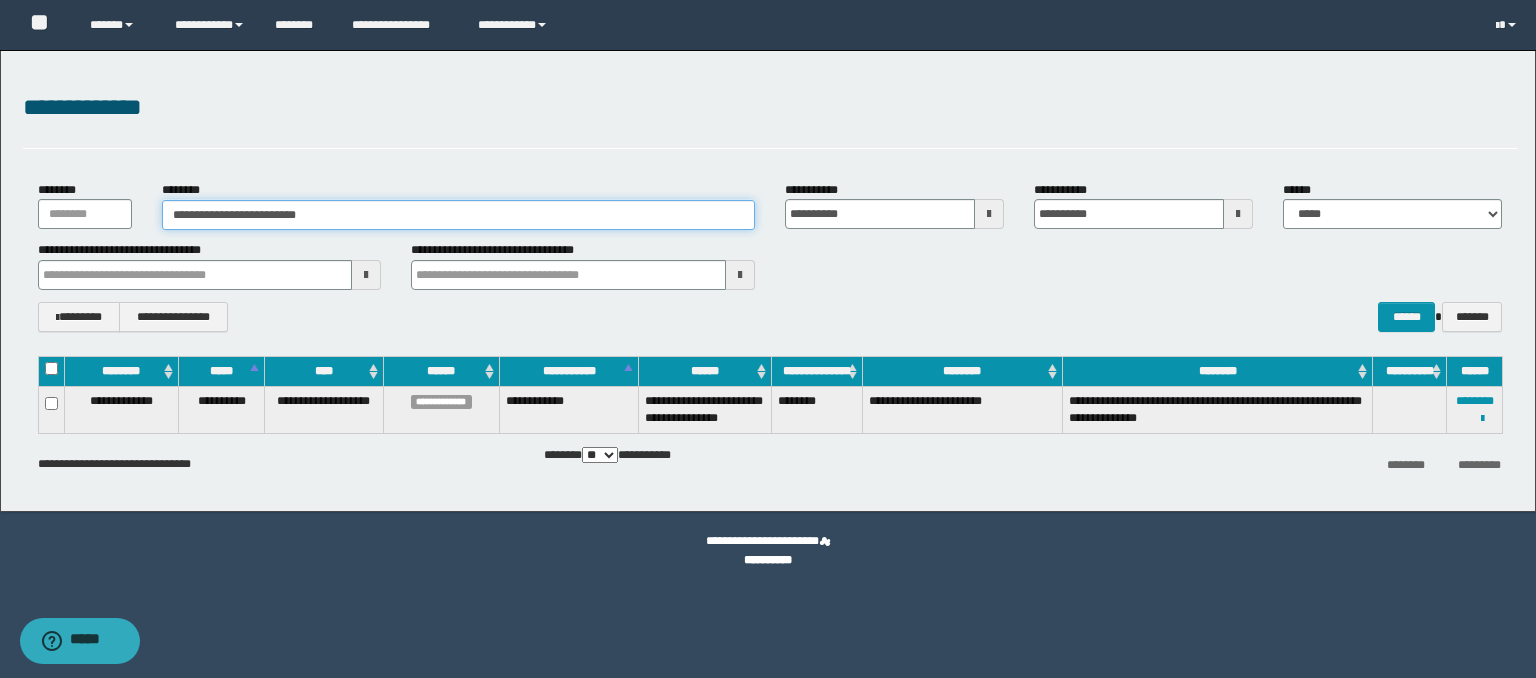 type on "**********" 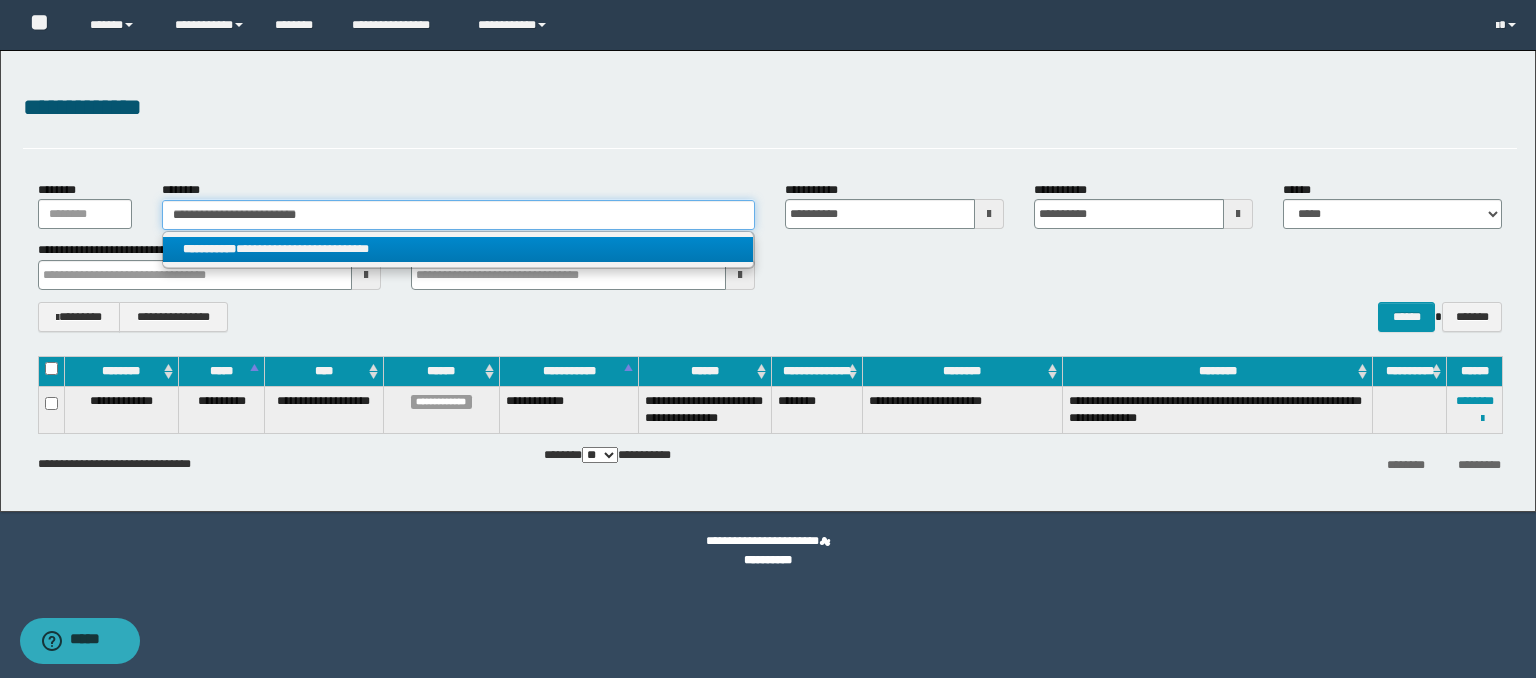 type on "**********" 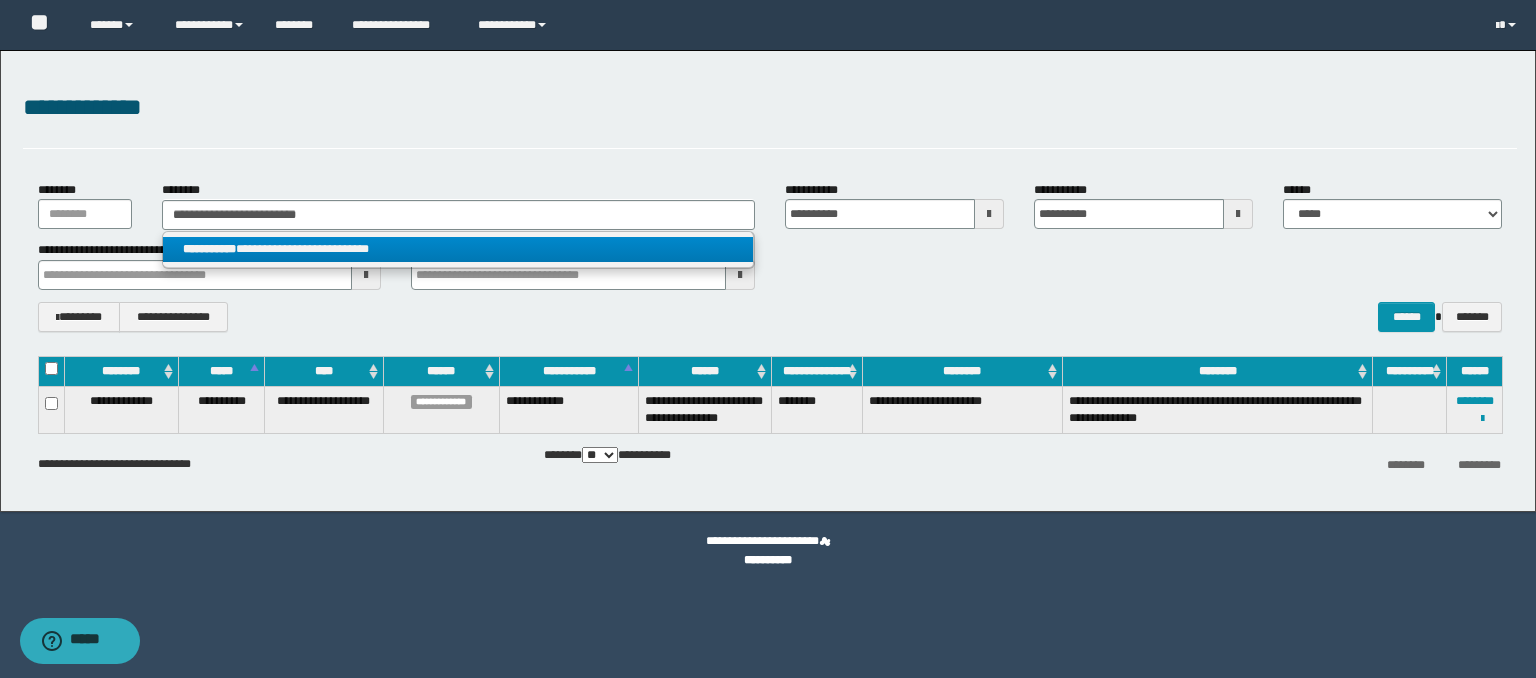 click on "**********" at bounding box center (458, 249) 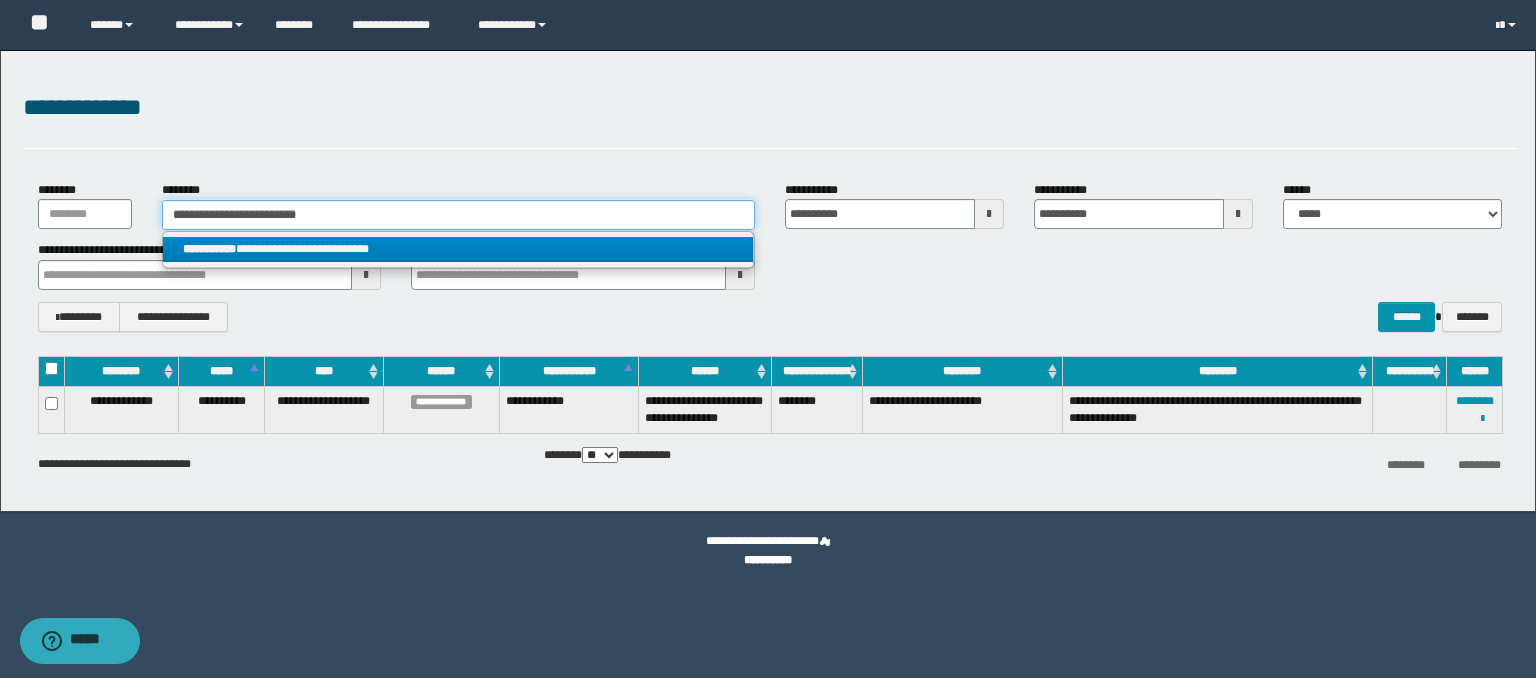 type 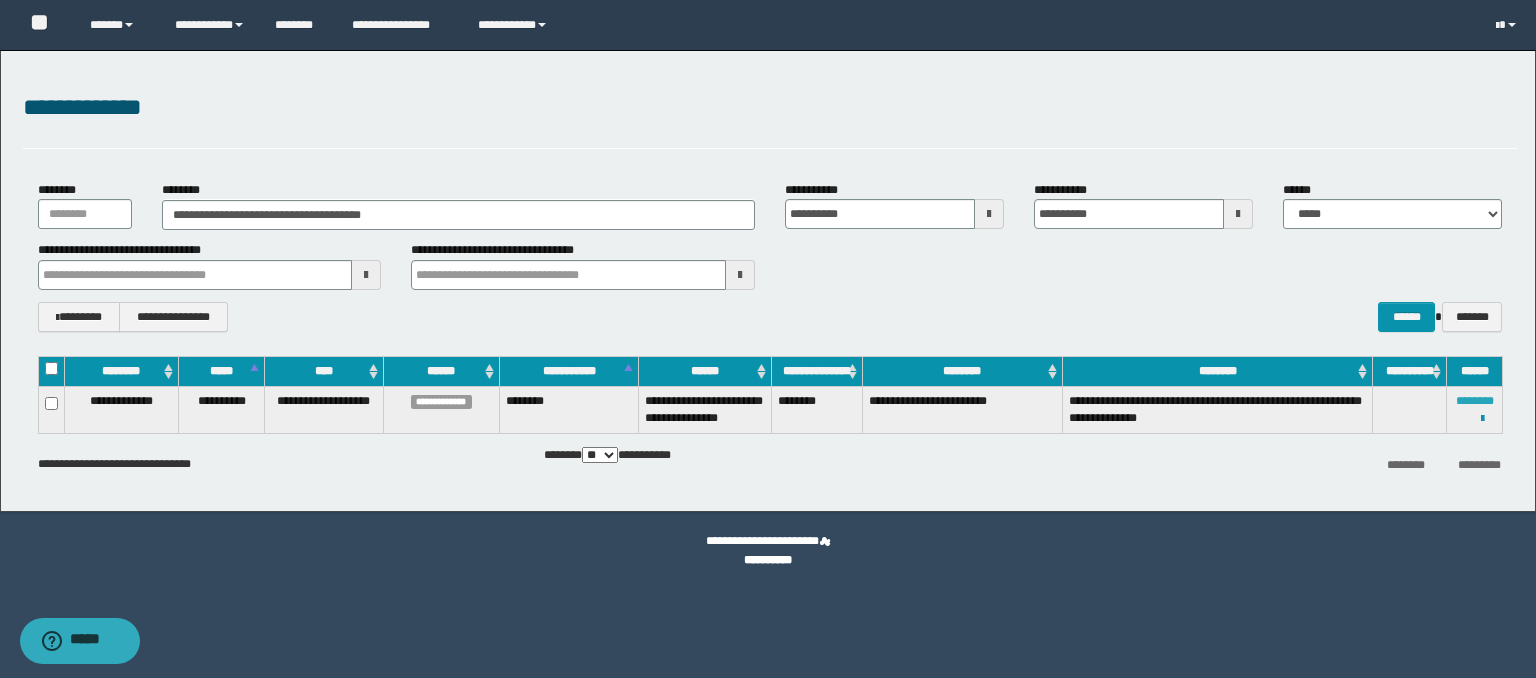 click on "********" at bounding box center (1475, 401) 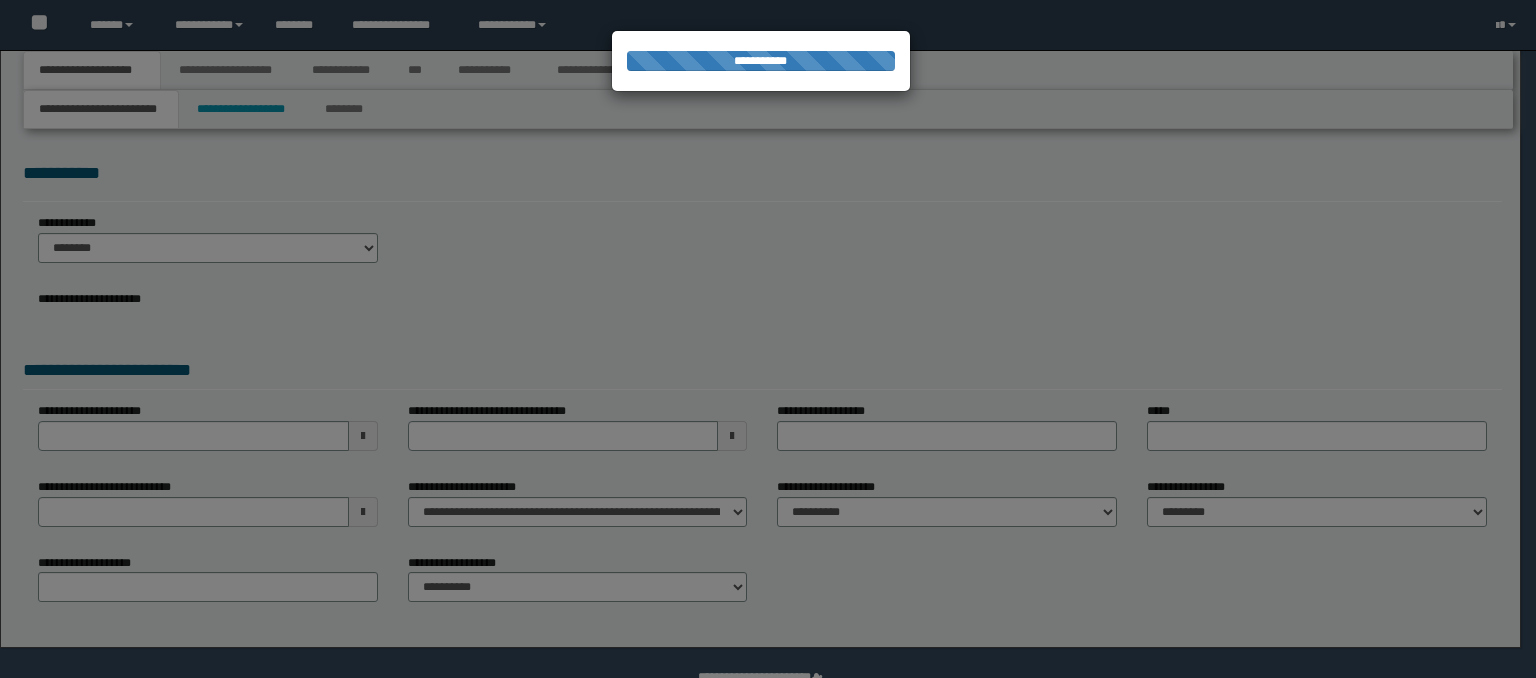 scroll, scrollTop: 0, scrollLeft: 0, axis: both 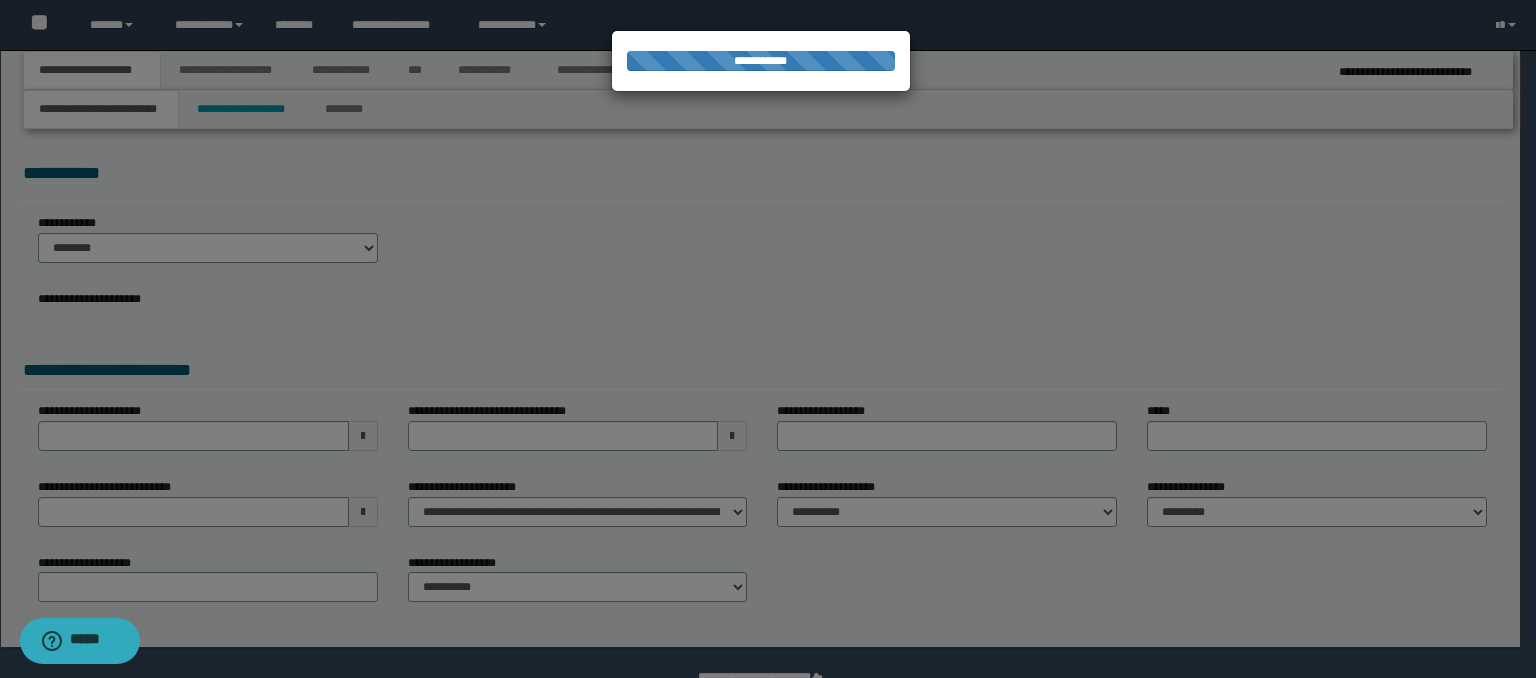 select on "*" 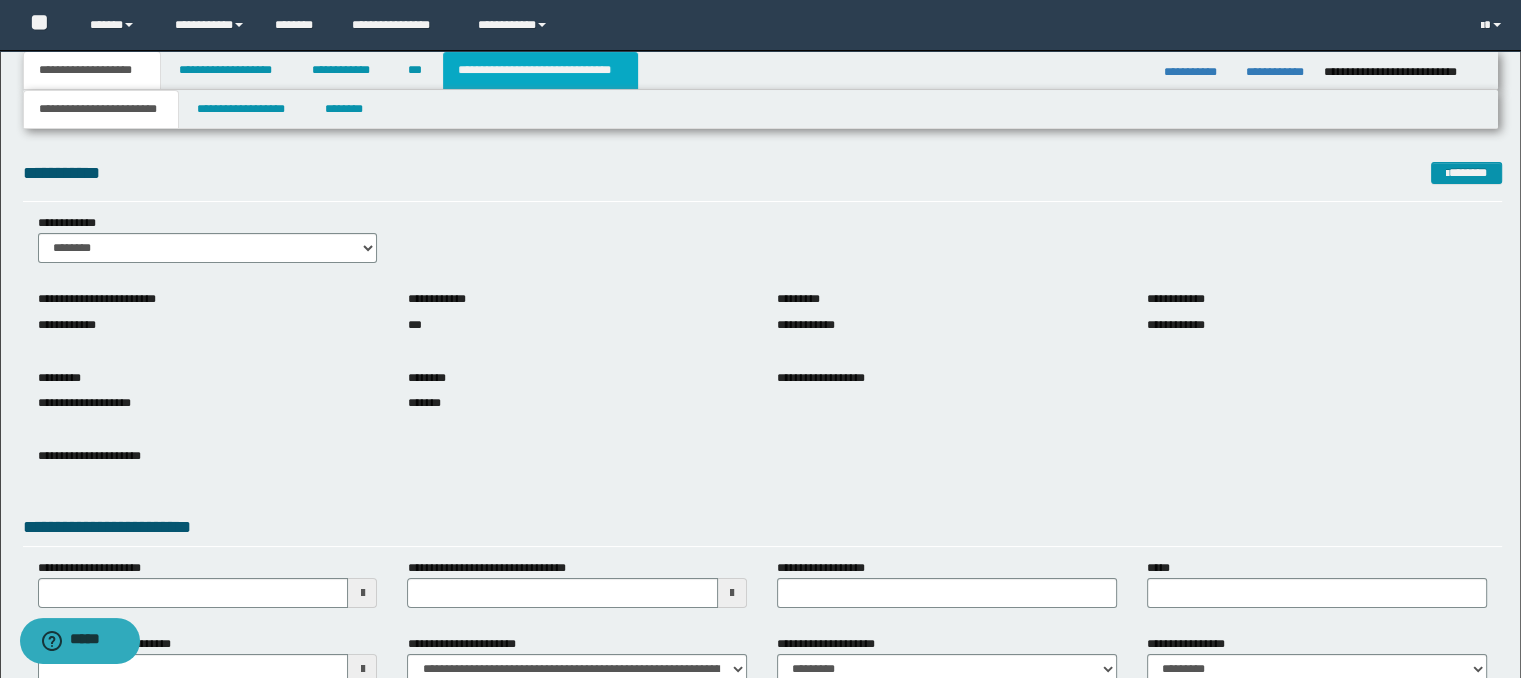 click on "**********" at bounding box center [540, 70] 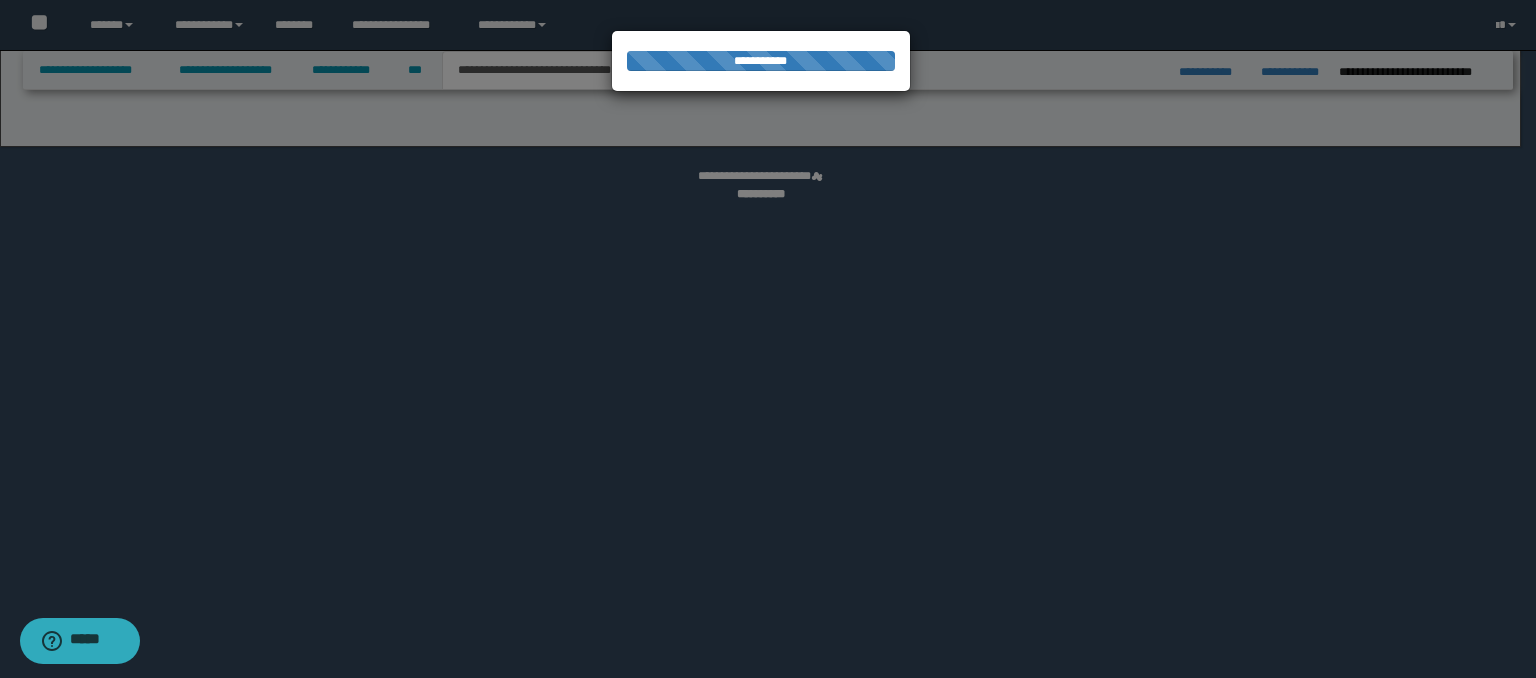 select on "*" 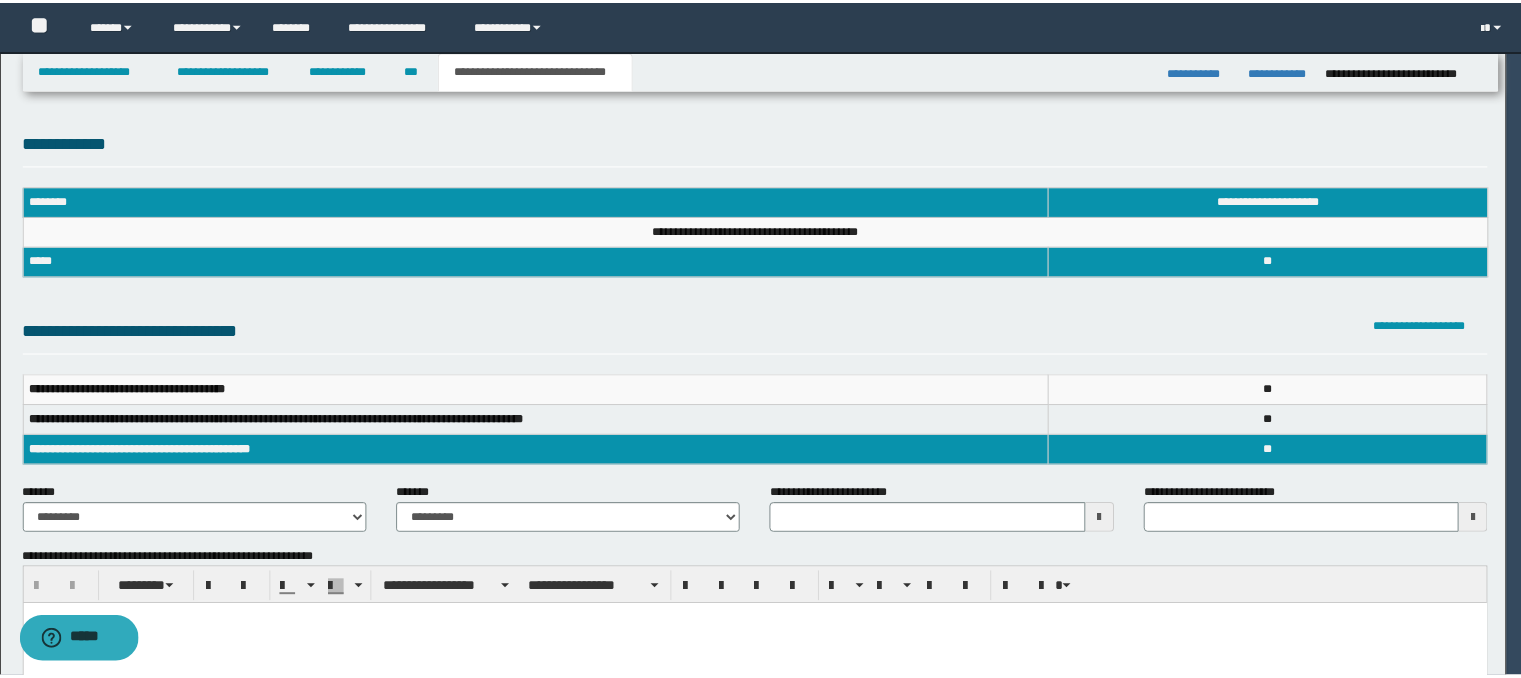 scroll, scrollTop: 0, scrollLeft: 0, axis: both 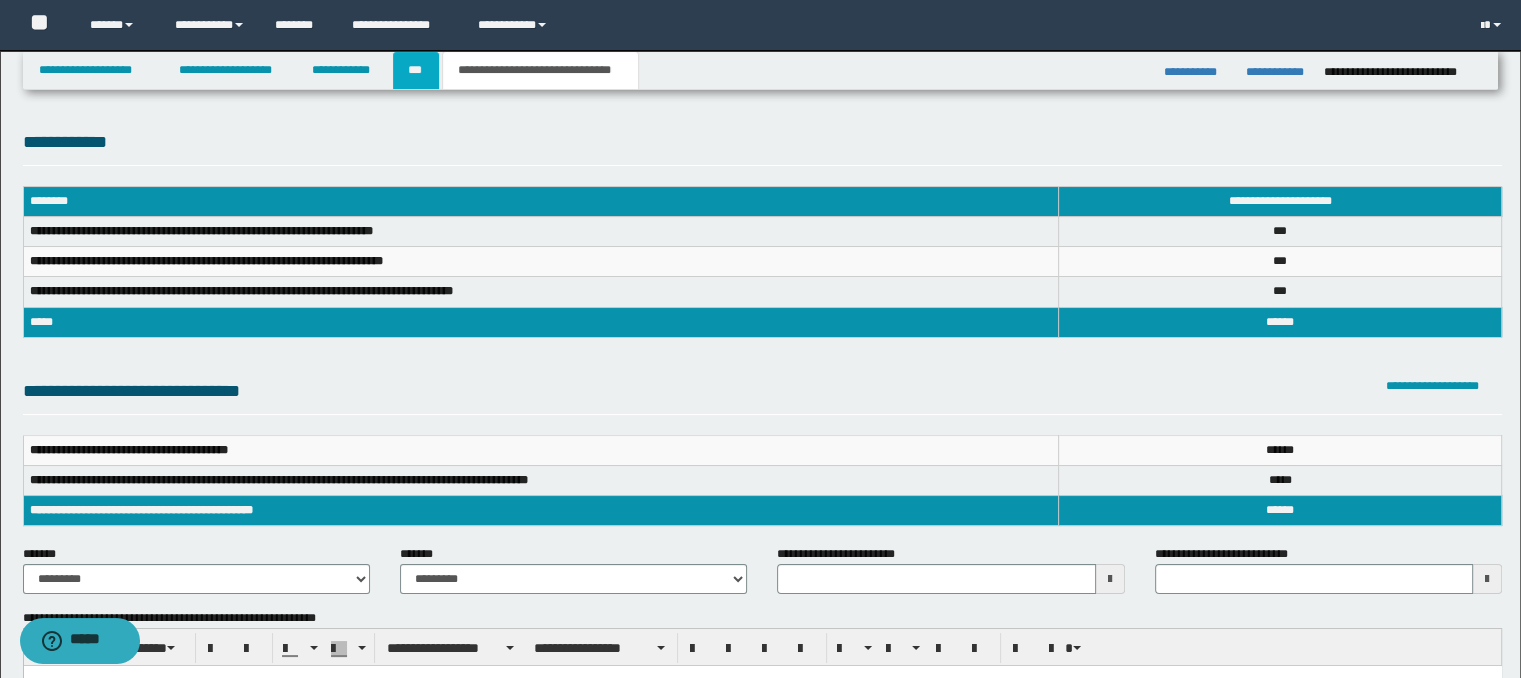 click on "***" at bounding box center (416, 70) 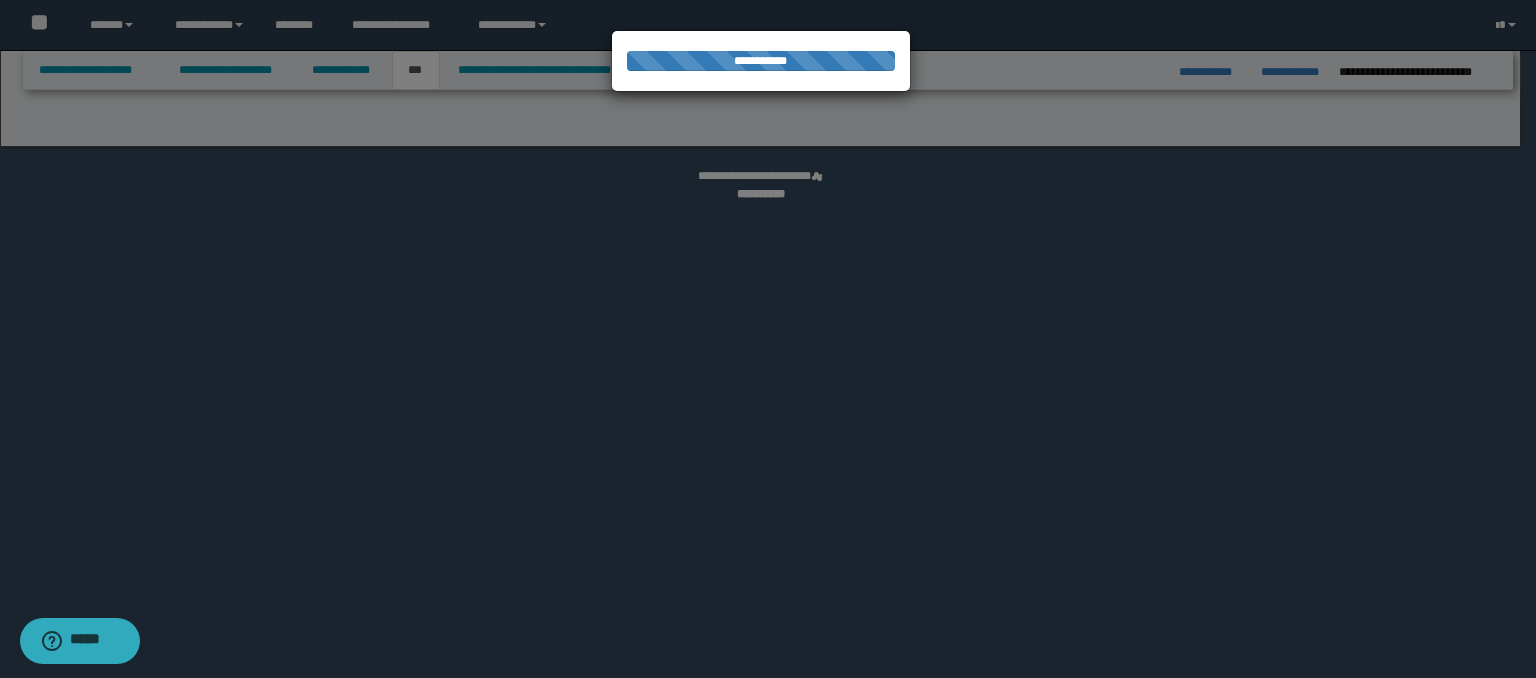 select on "**" 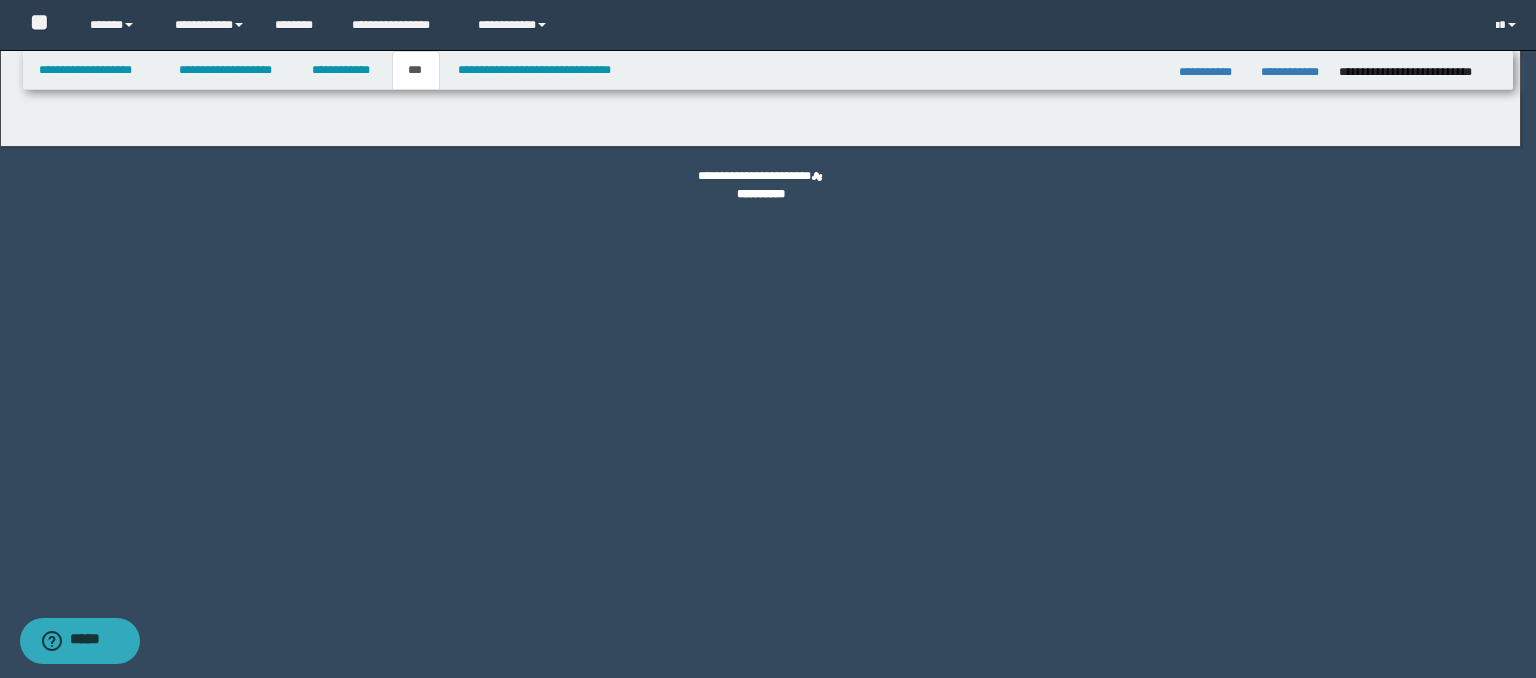 select on "***" 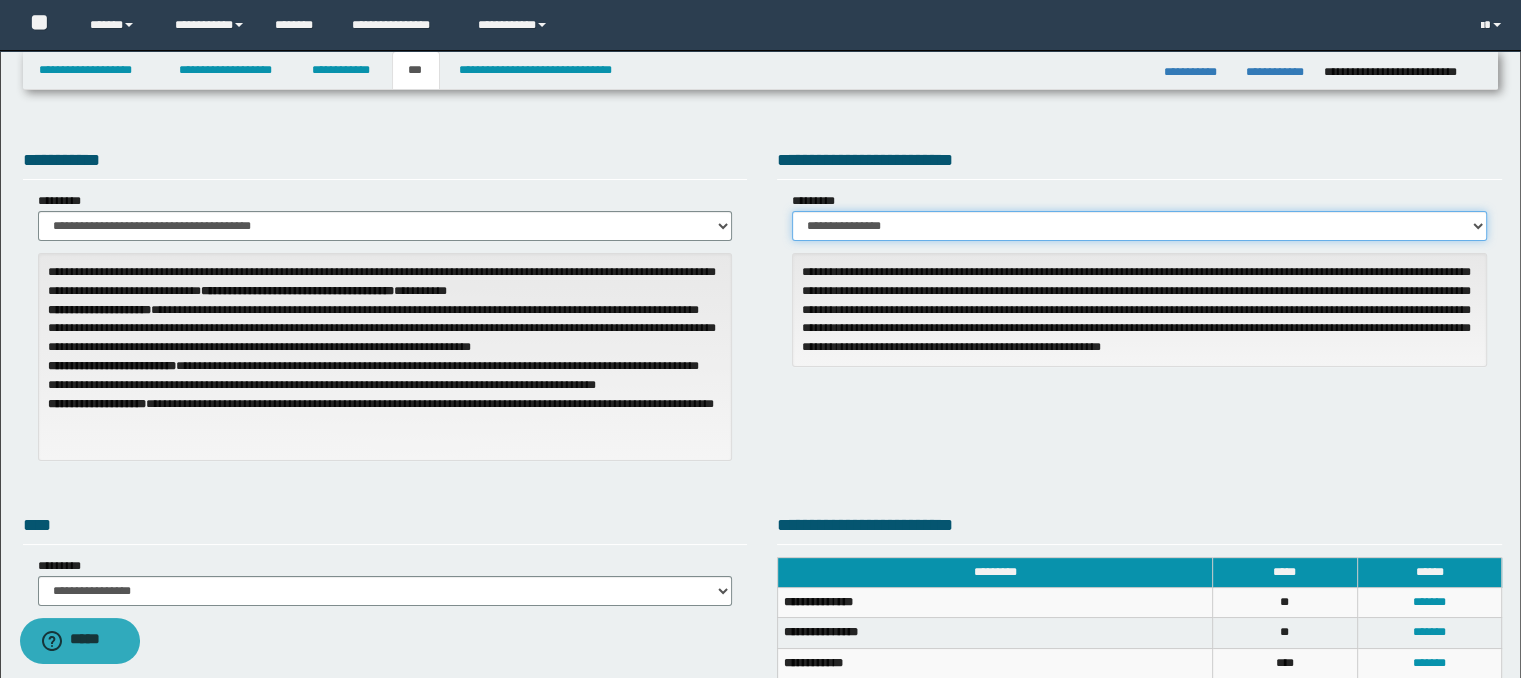click on "**********" at bounding box center [1139, 226] 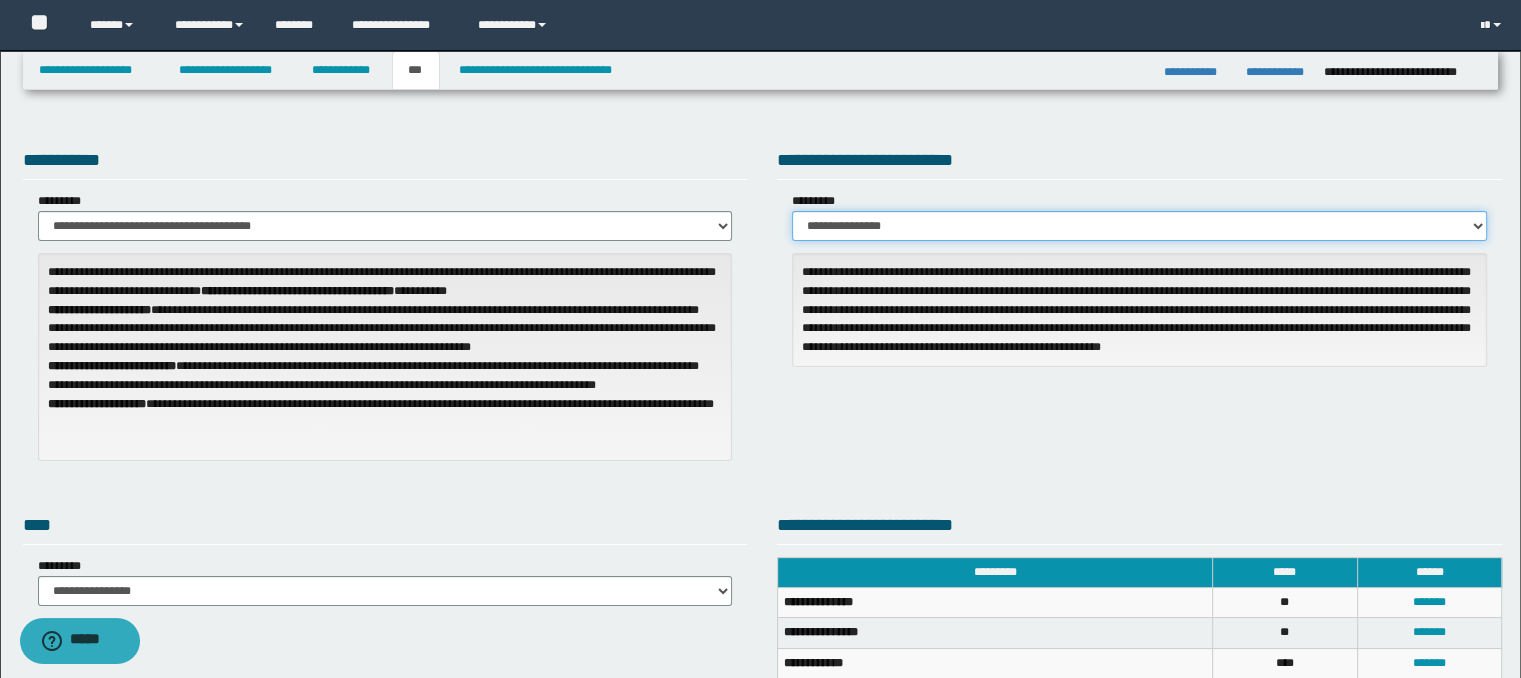 select on "*" 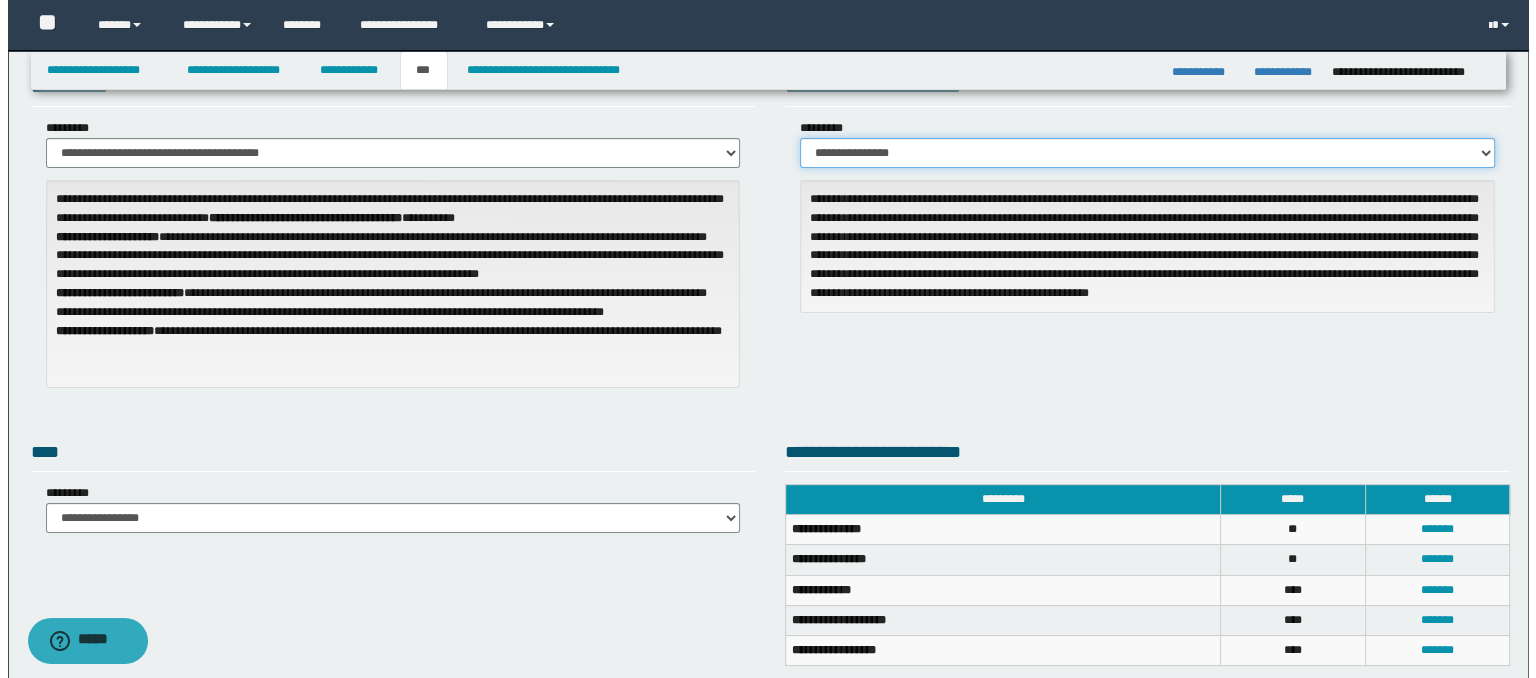 scroll, scrollTop: 200, scrollLeft: 0, axis: vertical 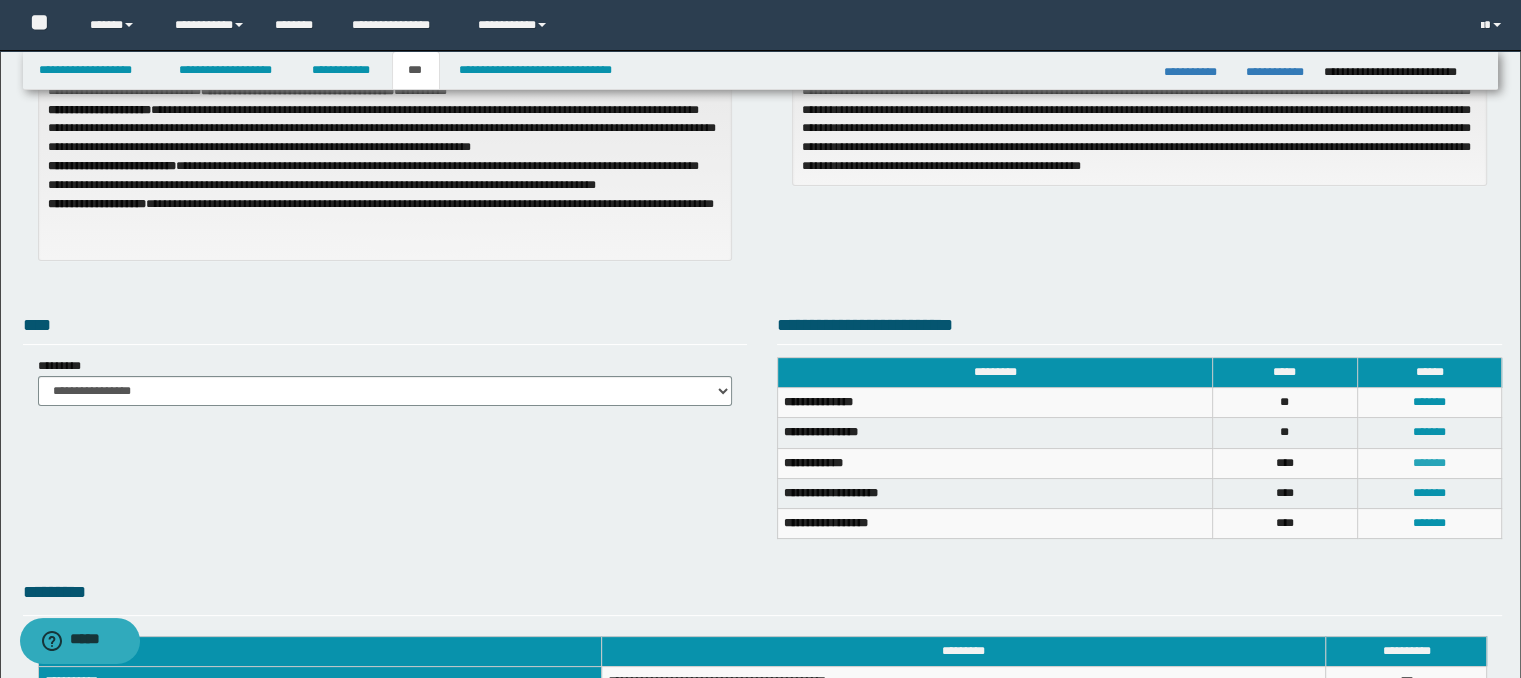 click on "*******" at bounding box center [1429, 463] 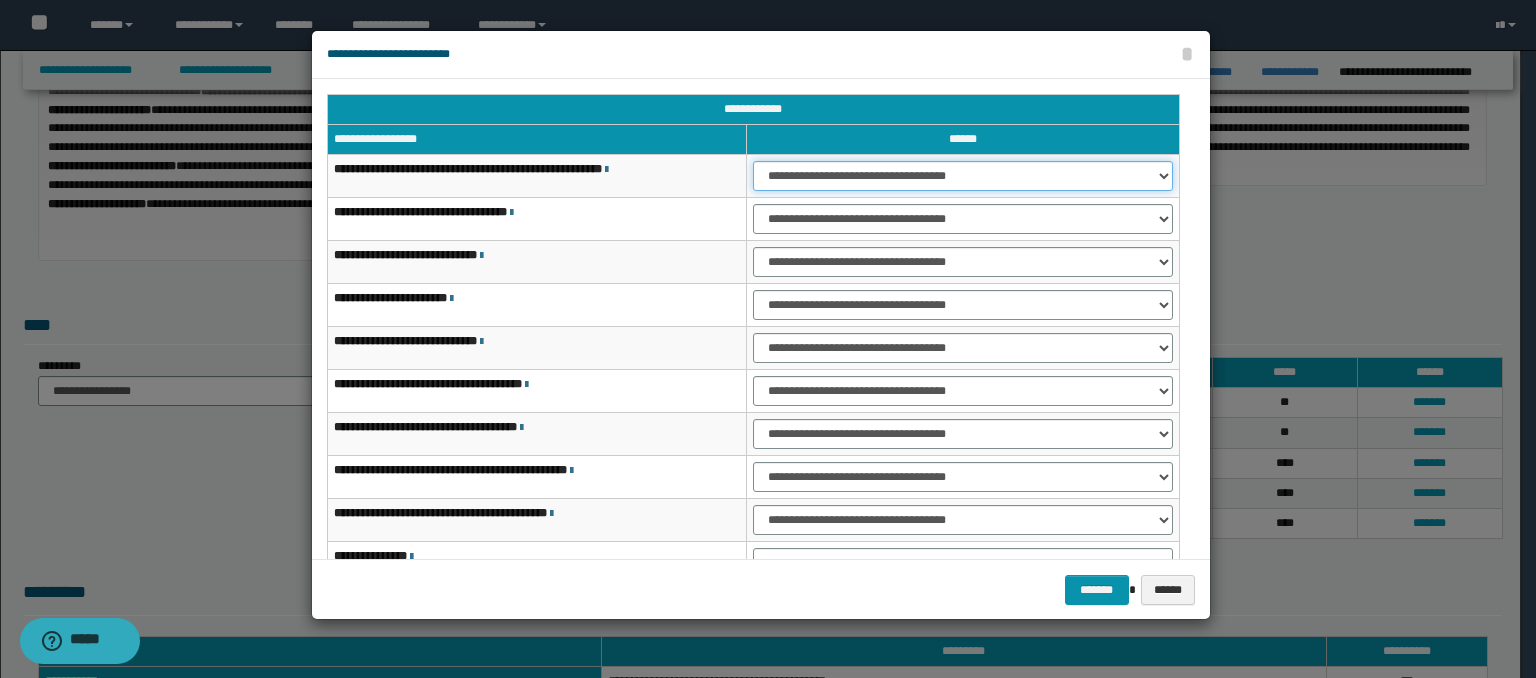 click on "**********" at bounding box center [963, 176] 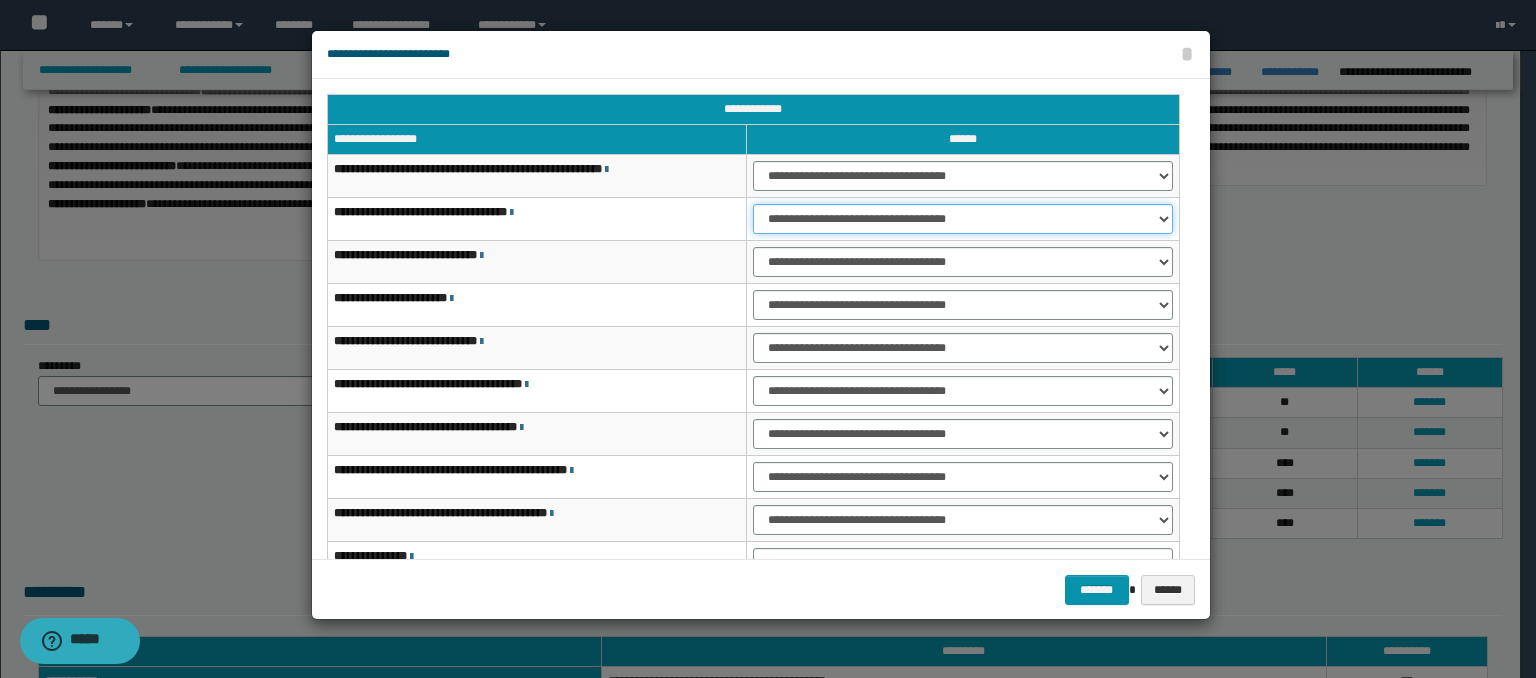 click on "**********" at bounding box center [963, 219] 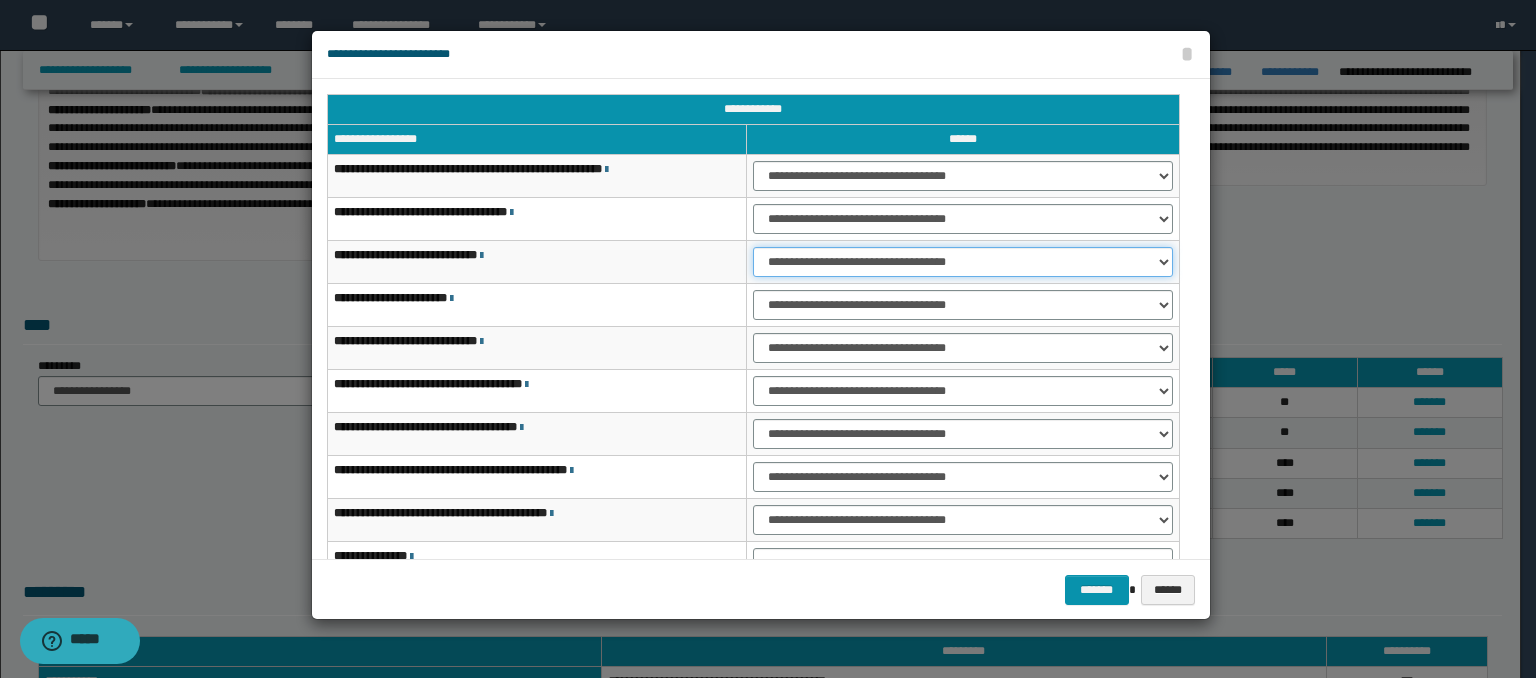 click on "**********" at bounding box center (963, 262) 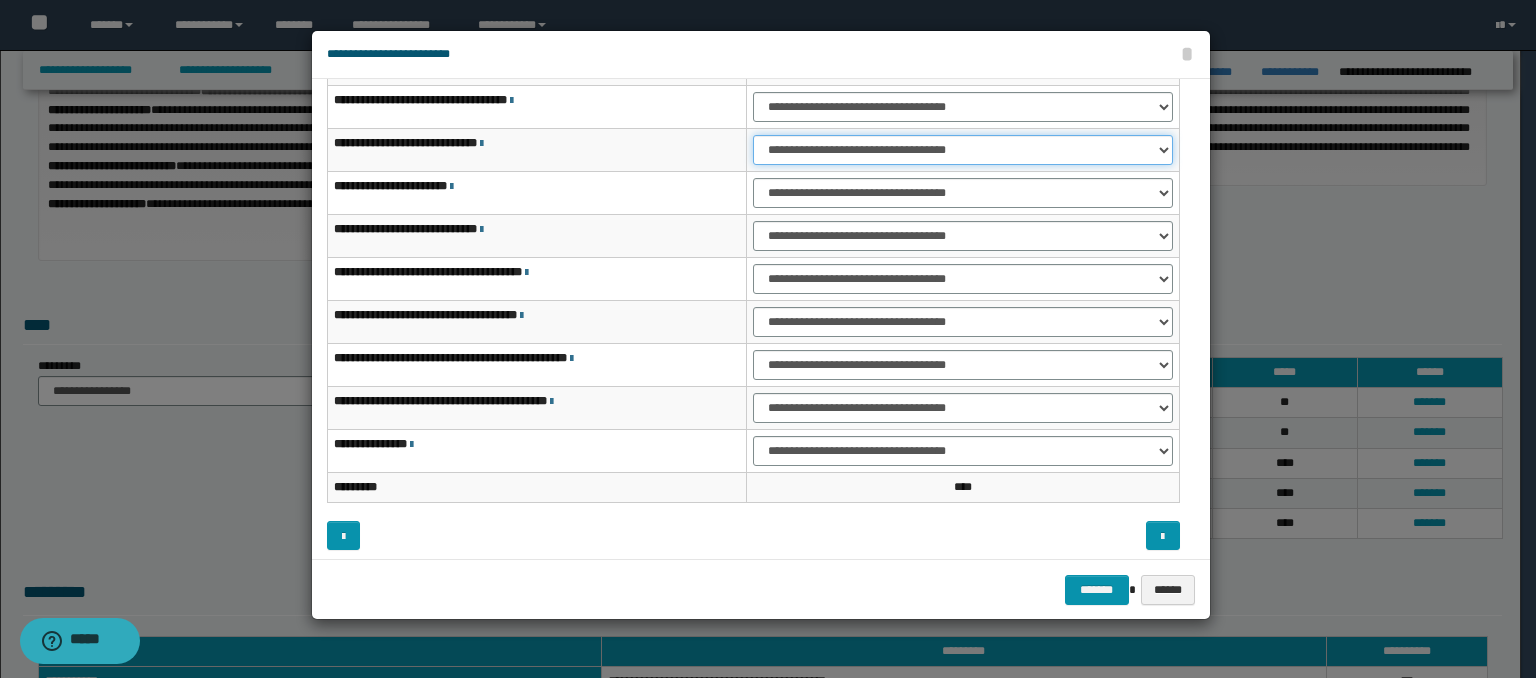 scroll, scrollTop: 118, scrollLeft: 0, axis: vertical 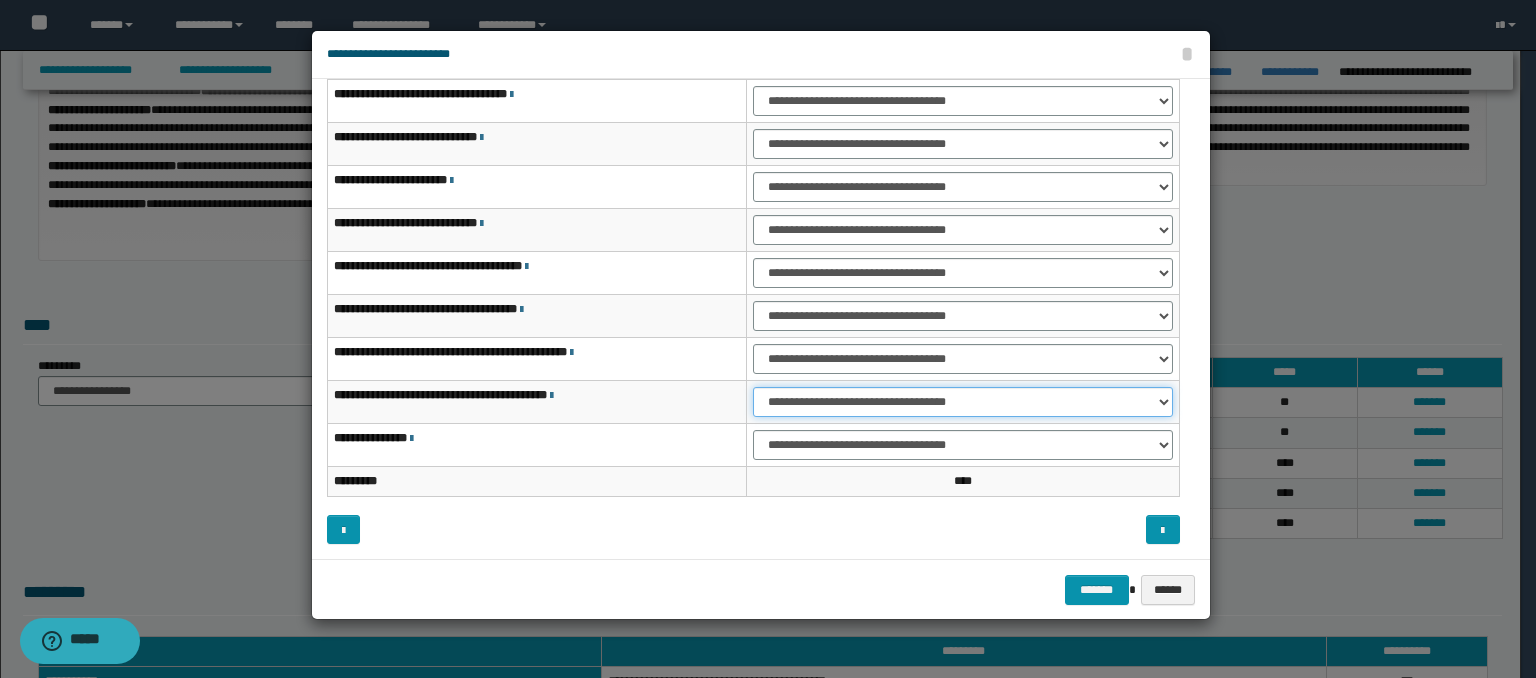 click on "**********" at bounding box center [963, 402] 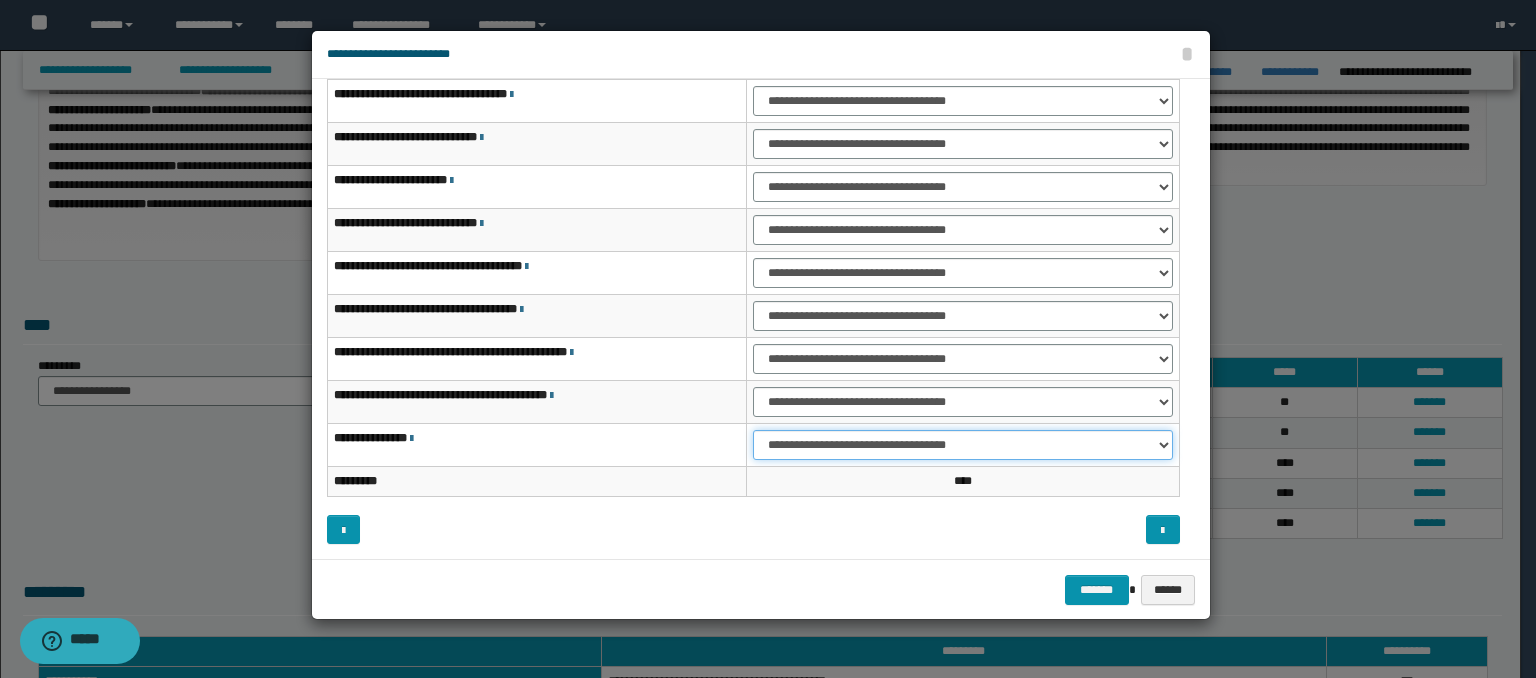 click on "**********" at bounding box center (963, 445) 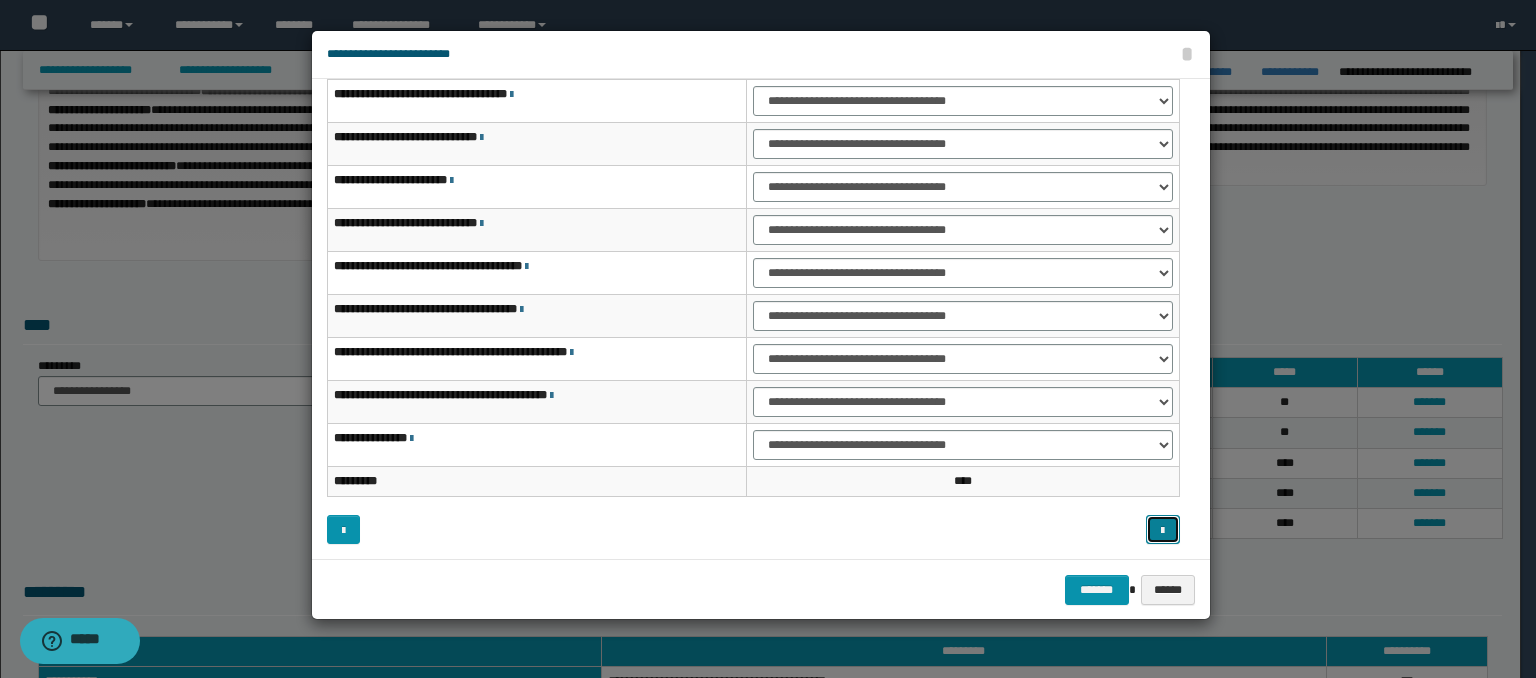 click at bounding box center (1163, 530) 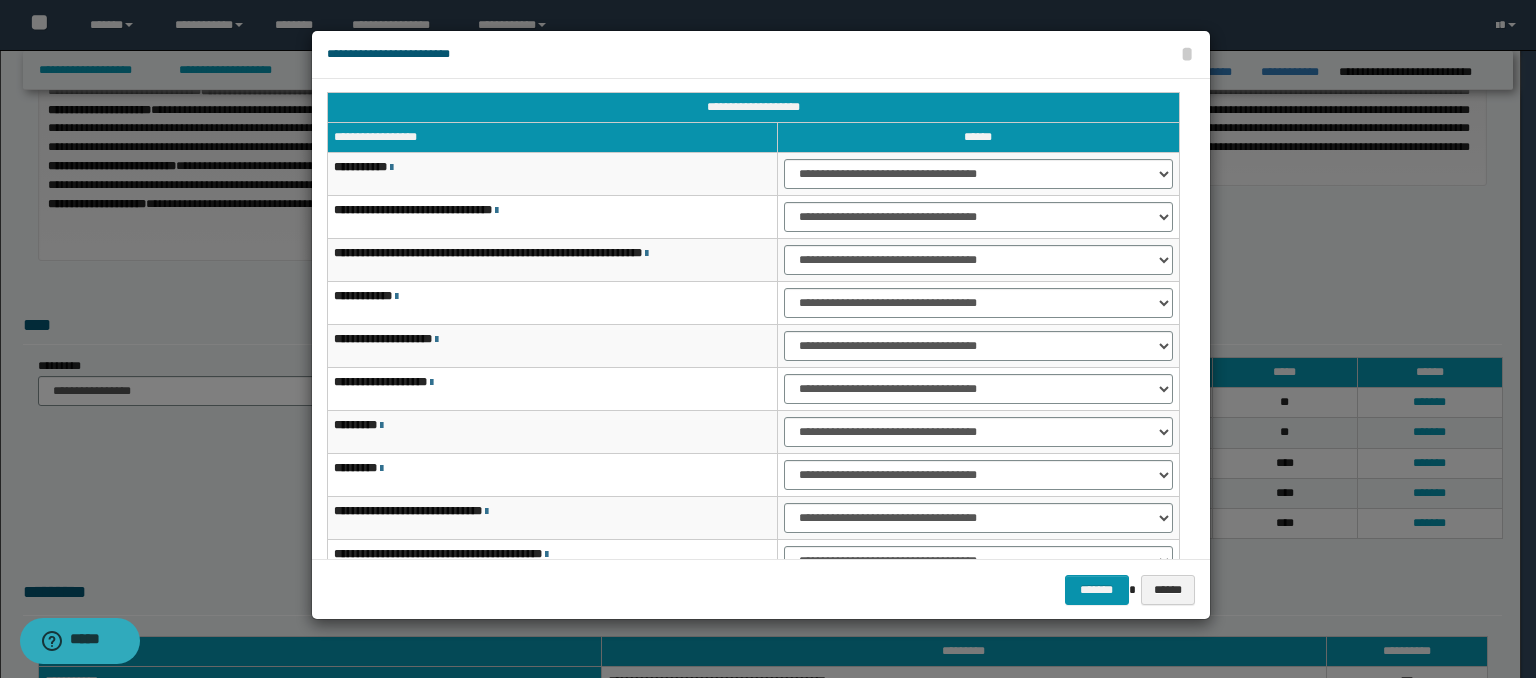 scroll, scrollTop: 0, scrollLeft: 0, axis: both 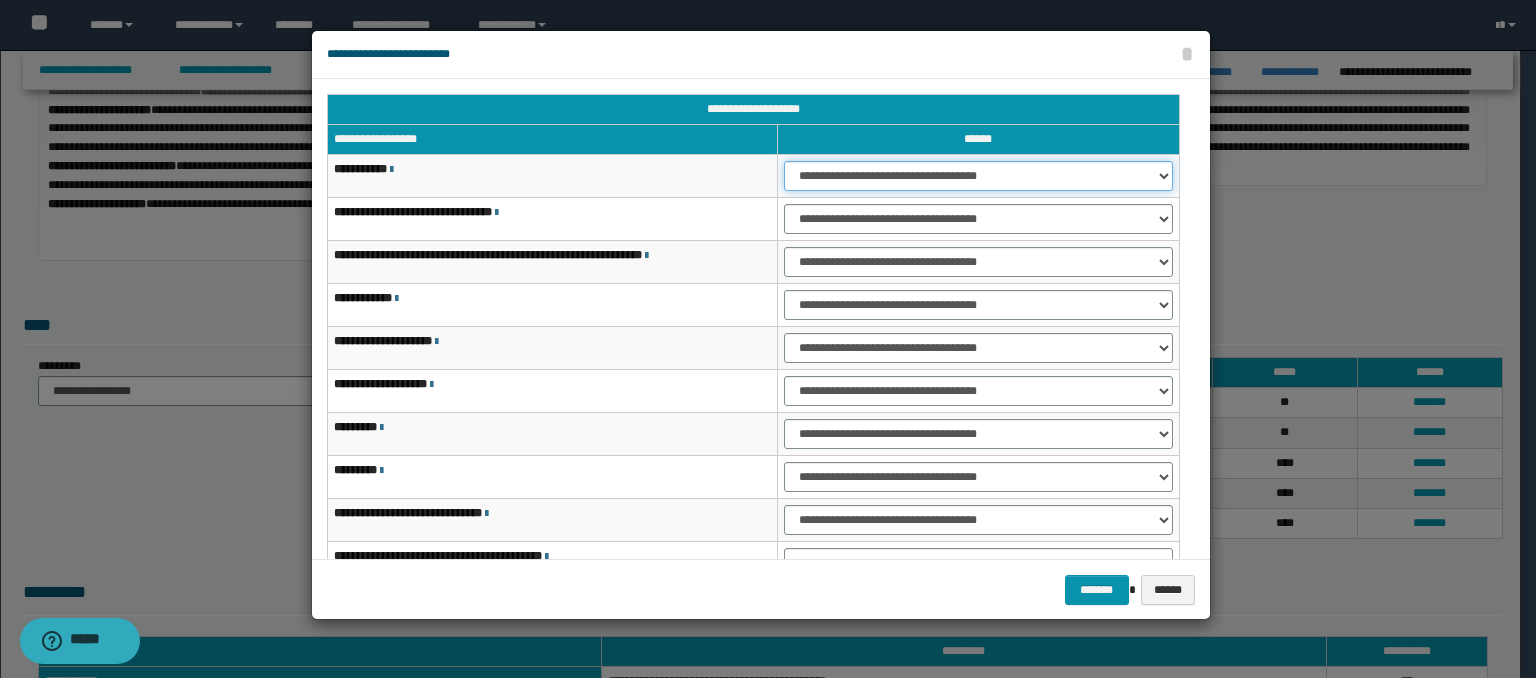 click on "**********" at bounding box center [978, 176] 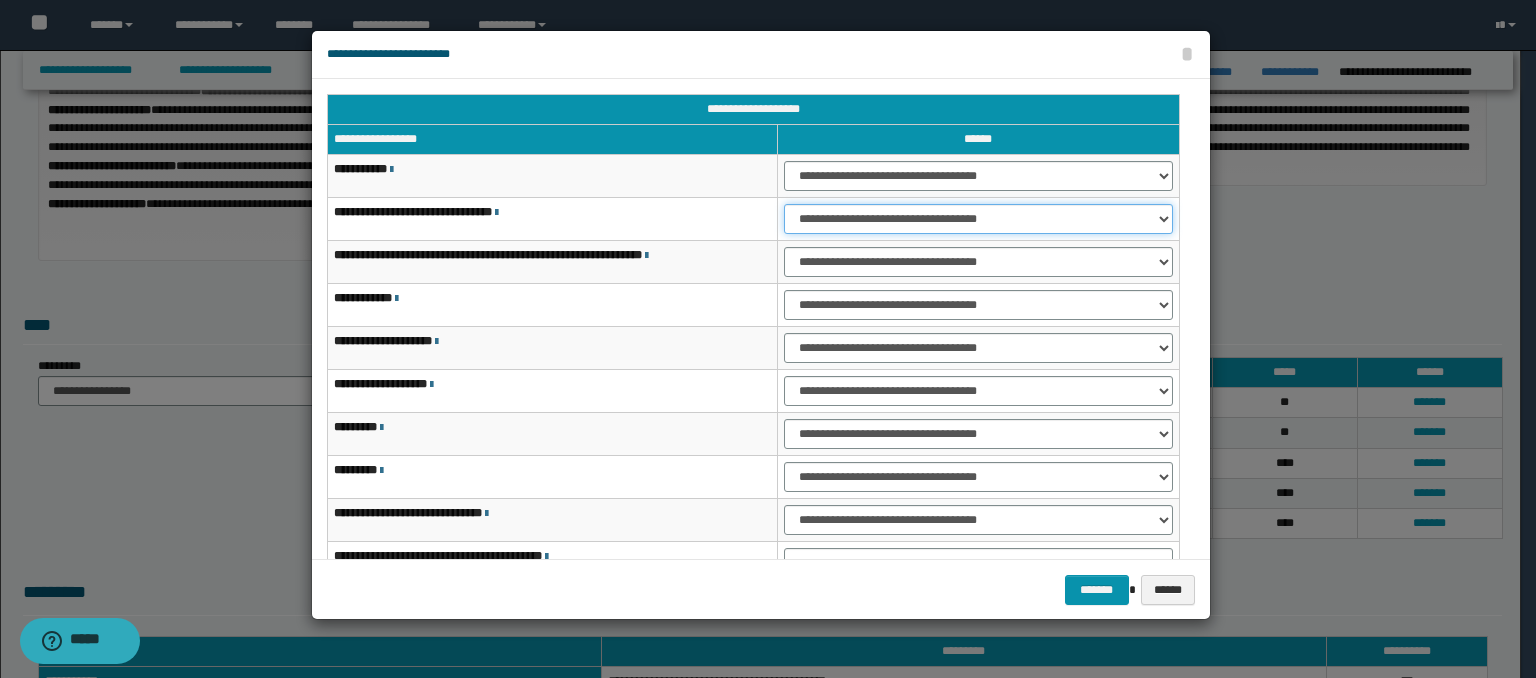 click on "**********" at bounding box center (978, 219) 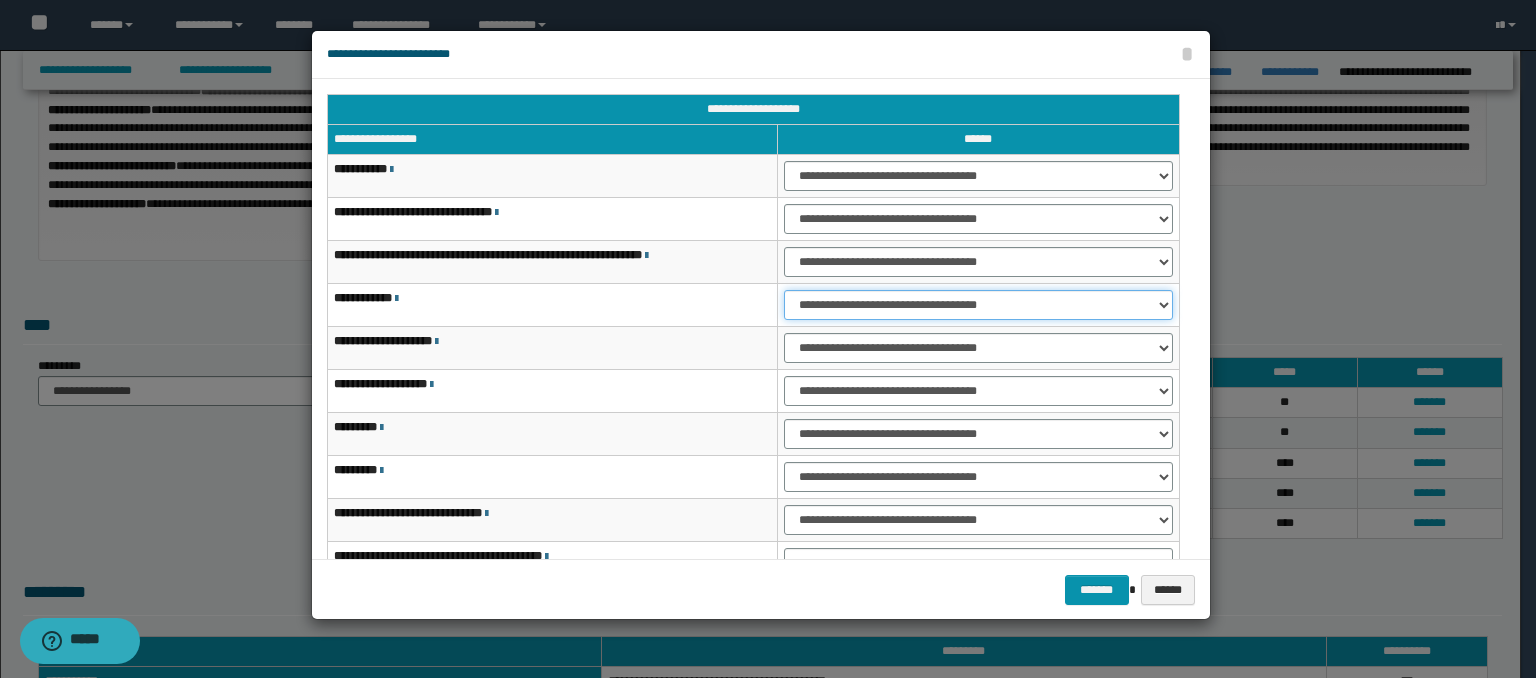 click on "**********" at bounding box center (978, 305) 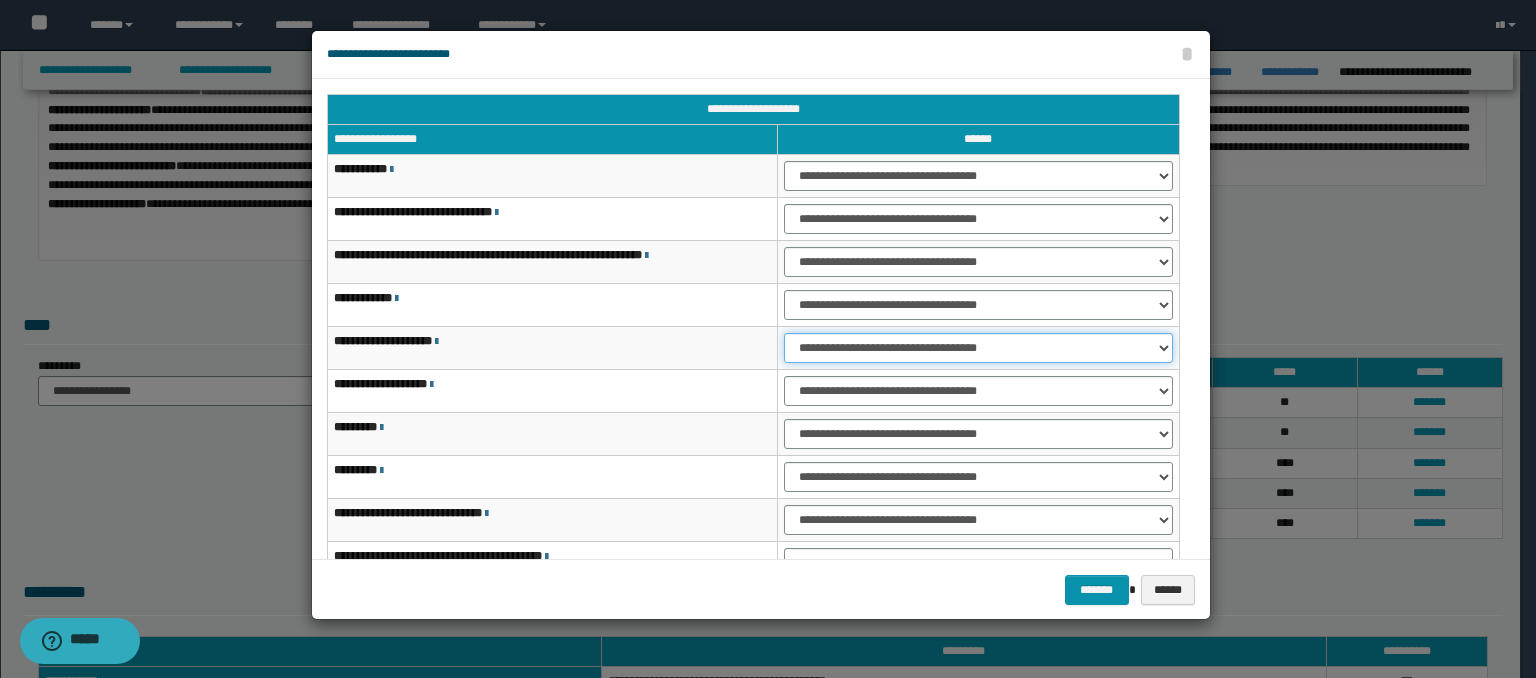 click on "**********" at bounding box center [978, 348] 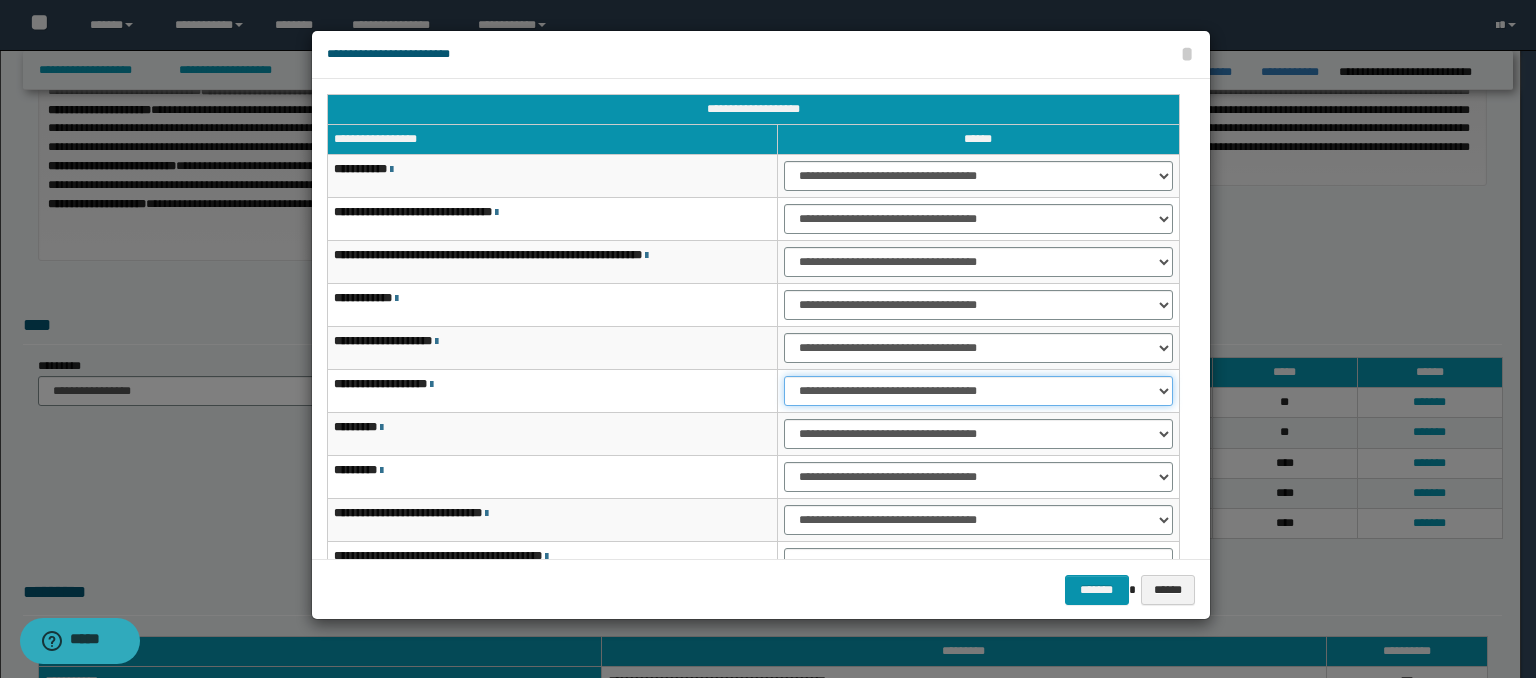 drag, startPoint x: 853, startPoint y: 387, endPoint x: 855, endPoint y: 402, distance: 15.132746 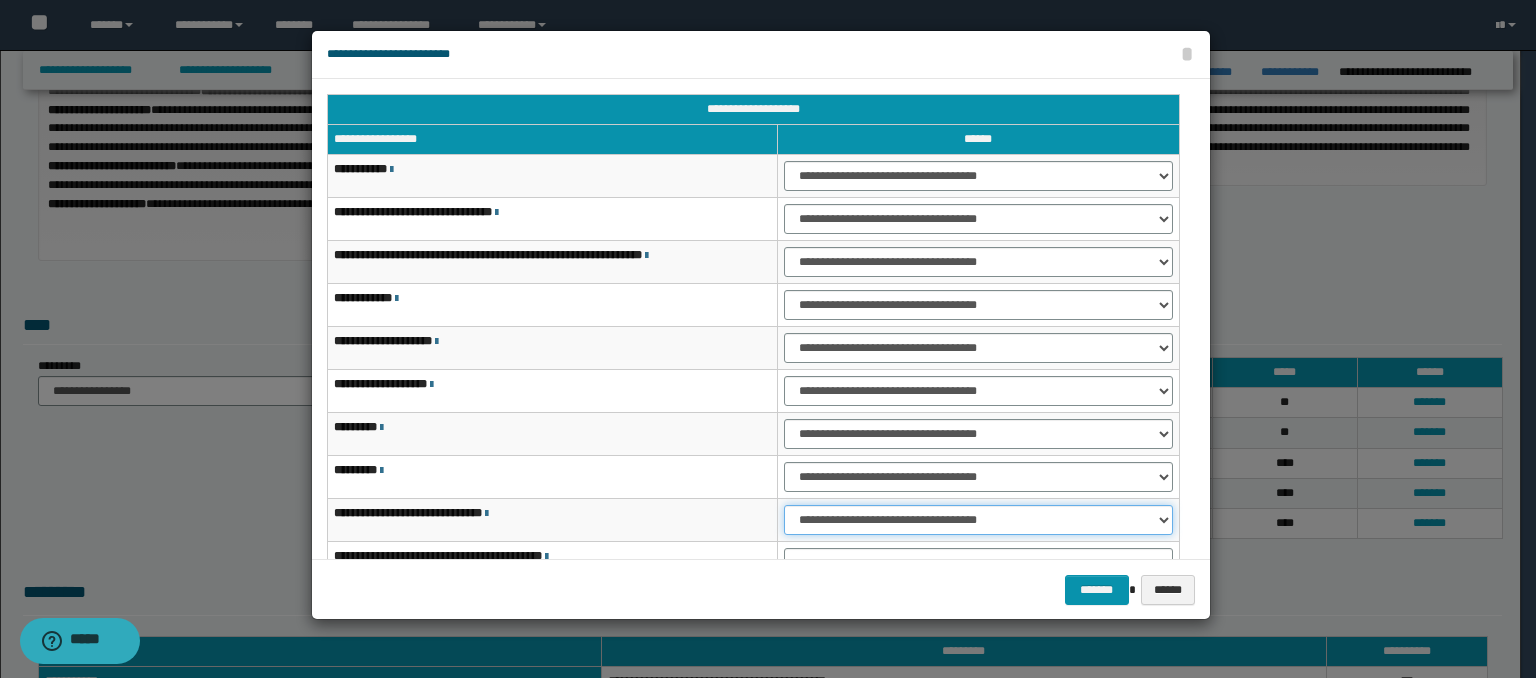drag, startPoint x: 836, startPoint y: 513, endPoint x: 837, endPoint y: 529, distance: 16.03122 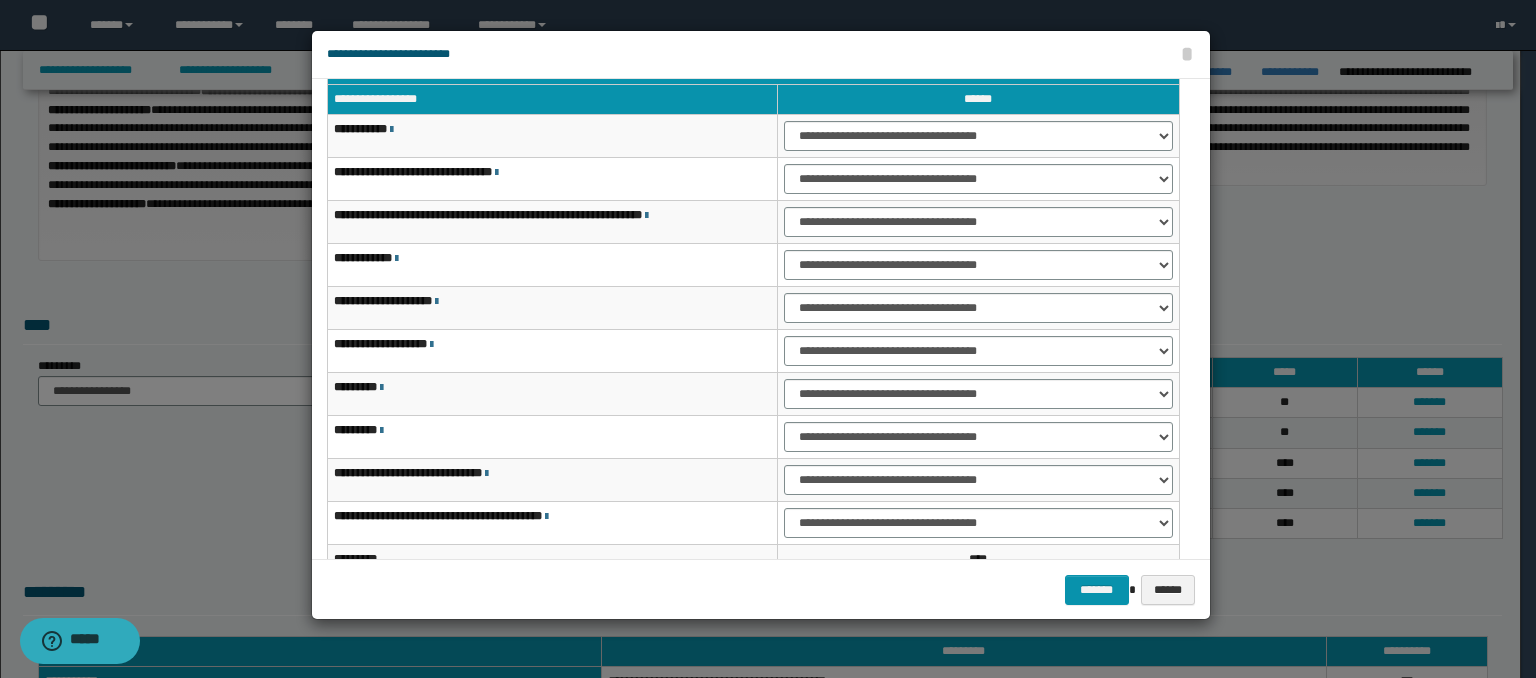 scroll, scrollTop: 118, scrollLeft: 0, axis: vertical 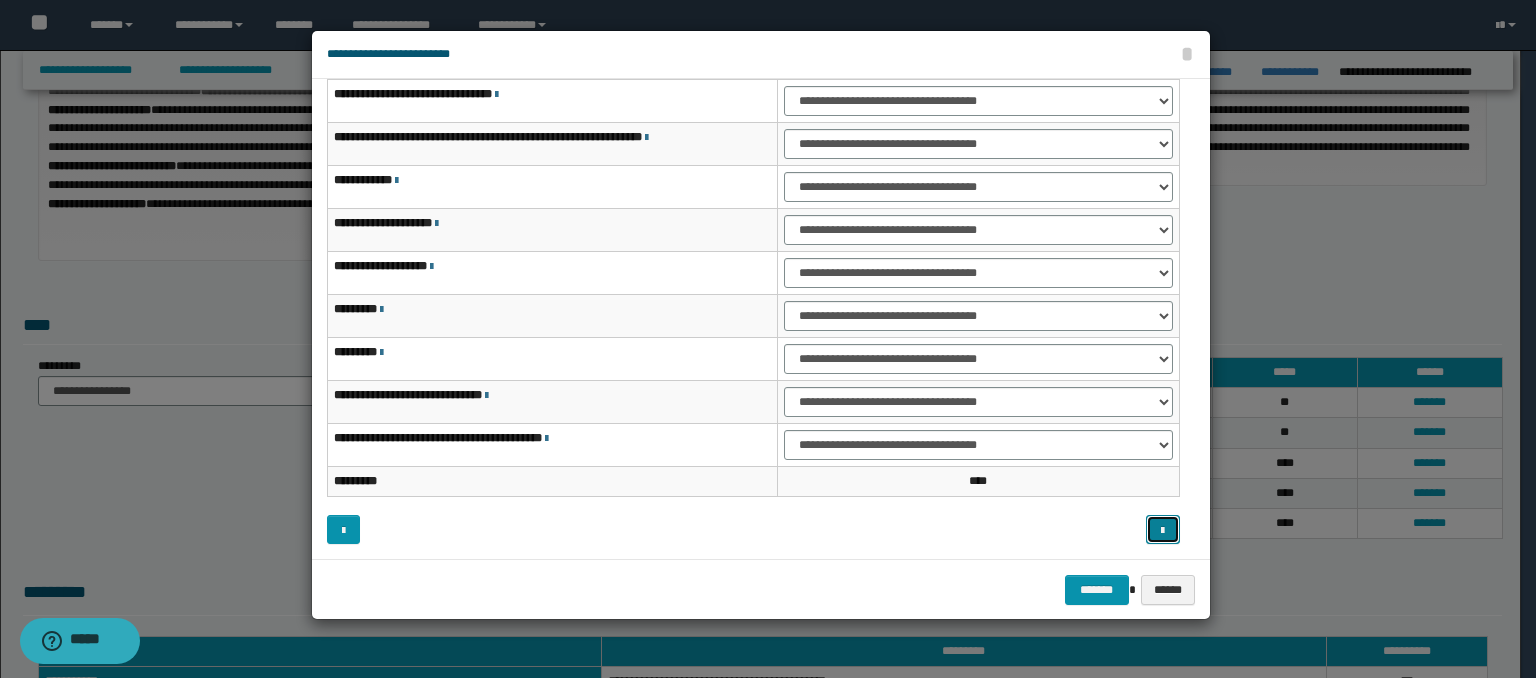 click at bounding box center [1162, 531] 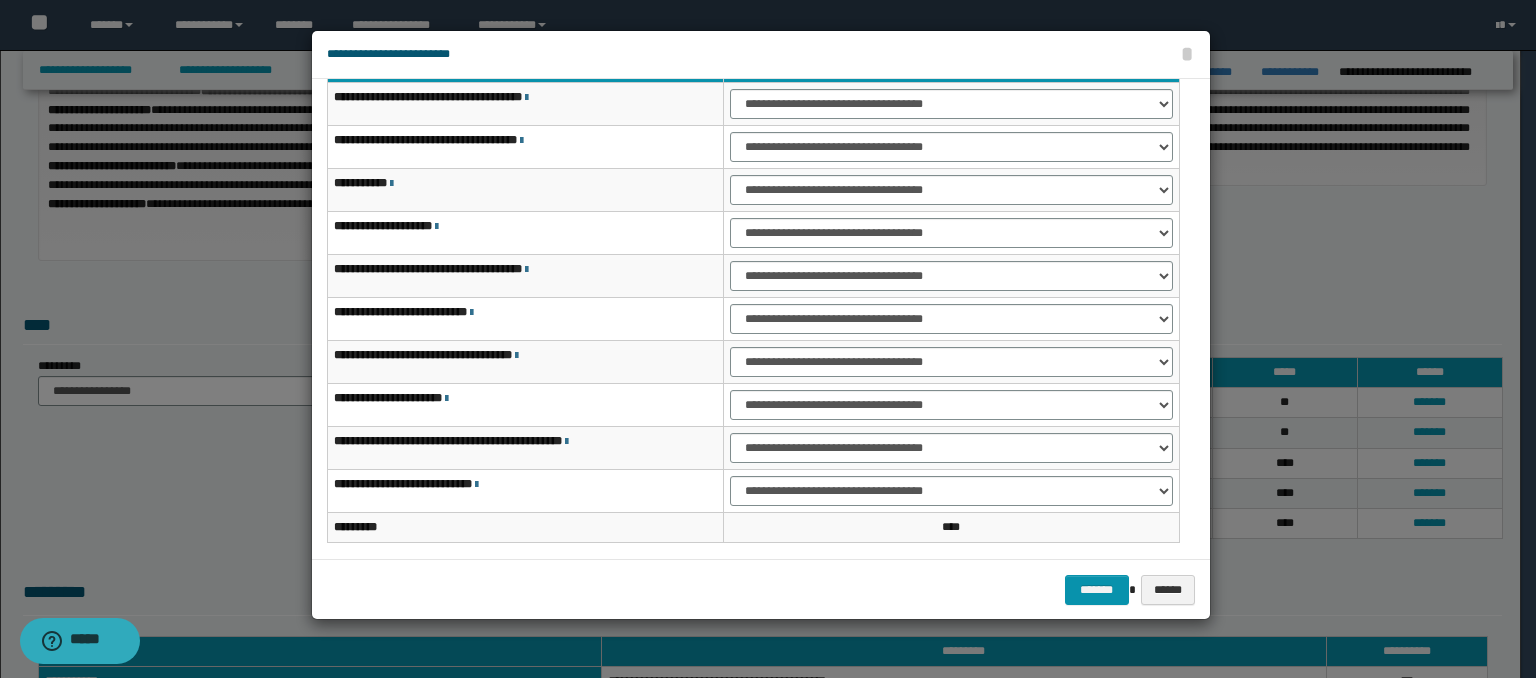scroll, scrollTop: 0, scrollLeft: 0, axis: both 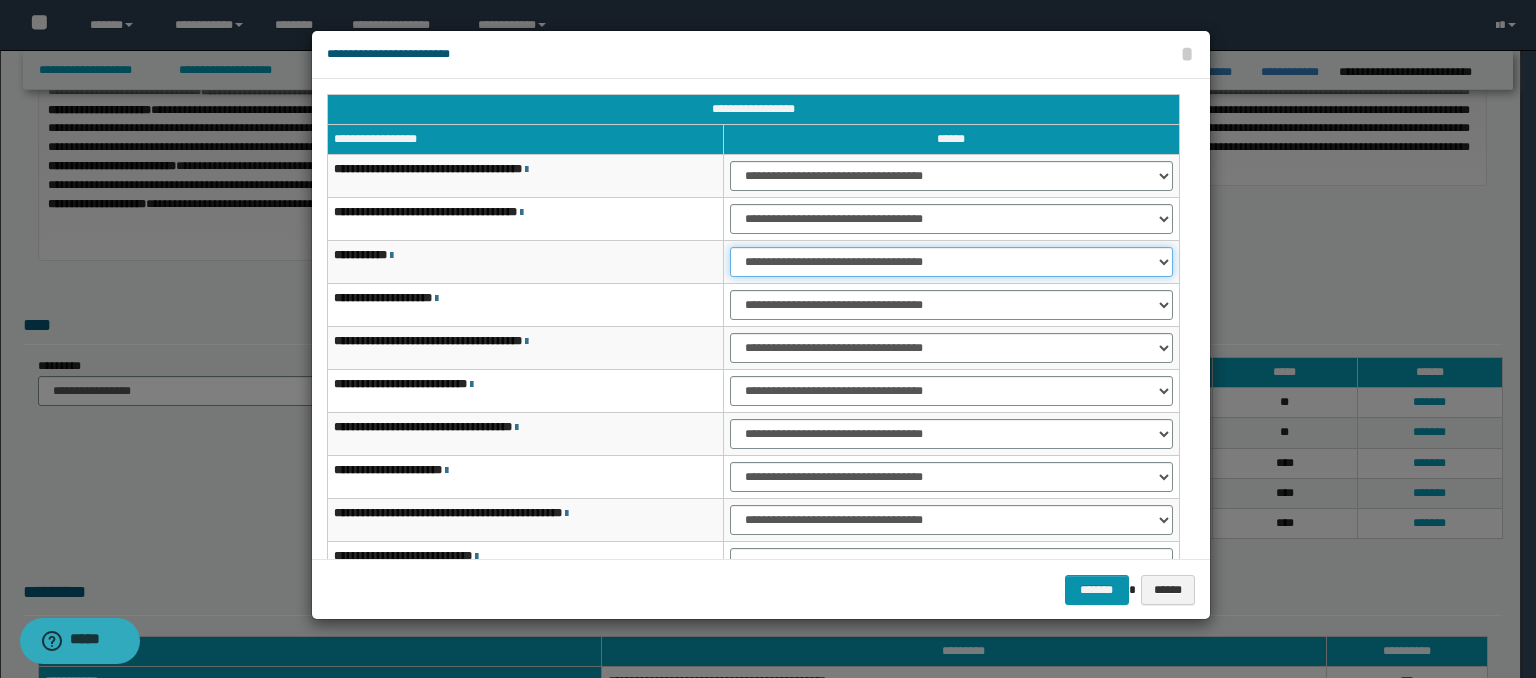 click on "**********" at bounding box center (951, 262) 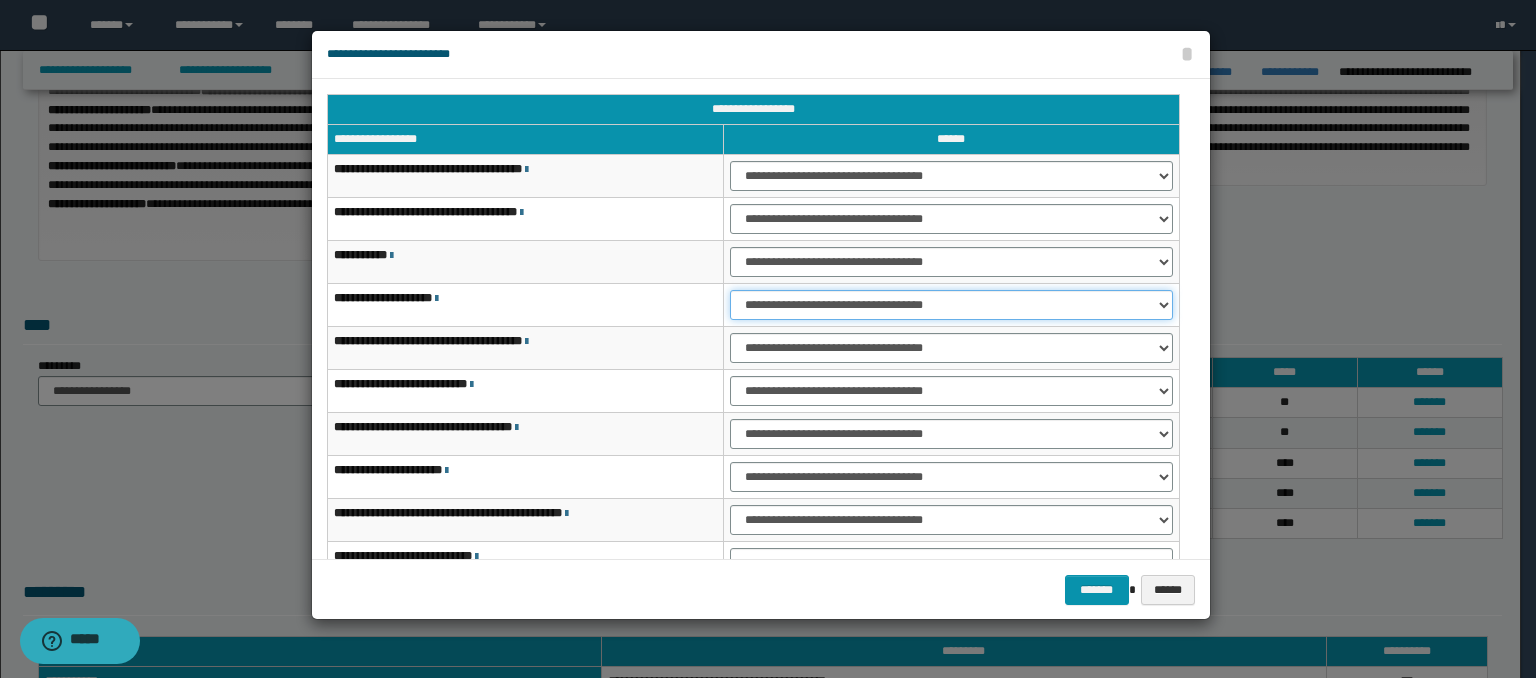 click on "**********" at bounding box center (951, 305) 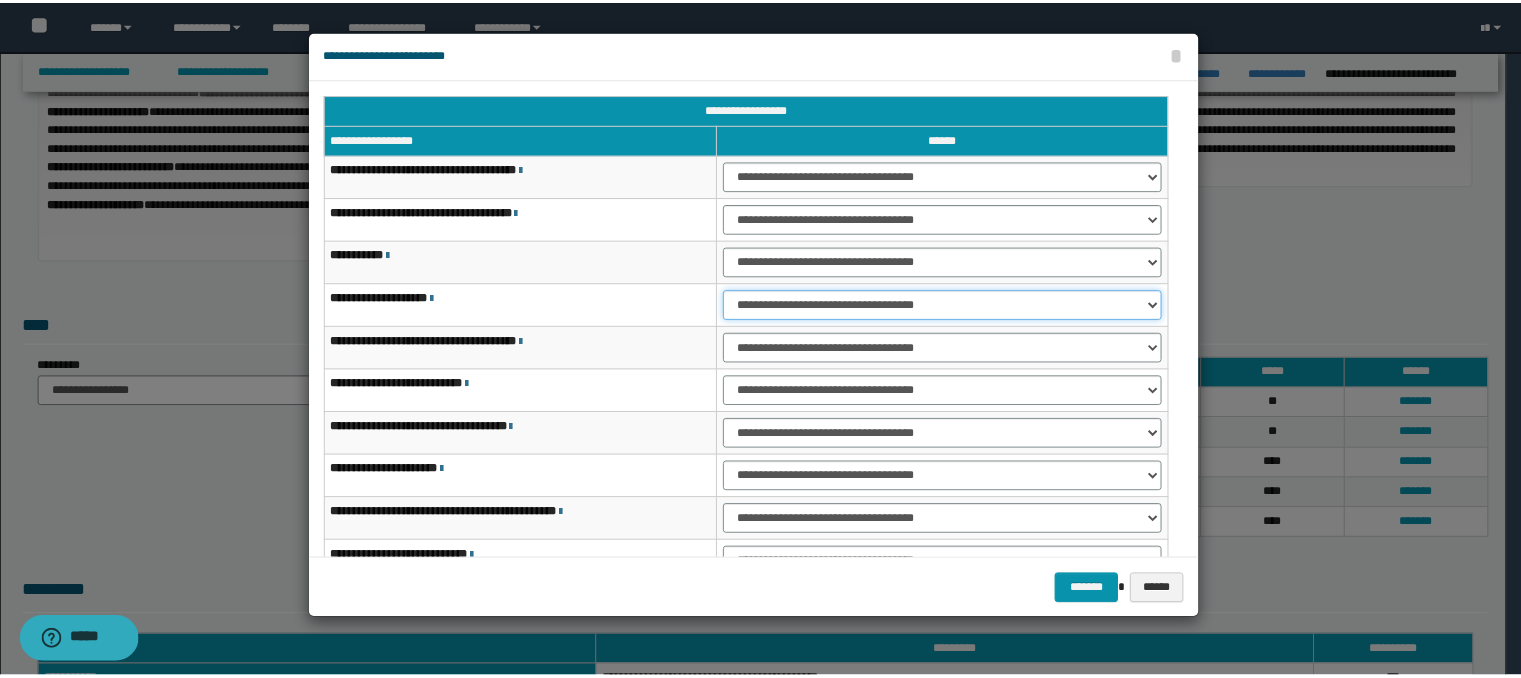 scroll, scrollTop: 118, scrollLeft: 0, axis: vertical 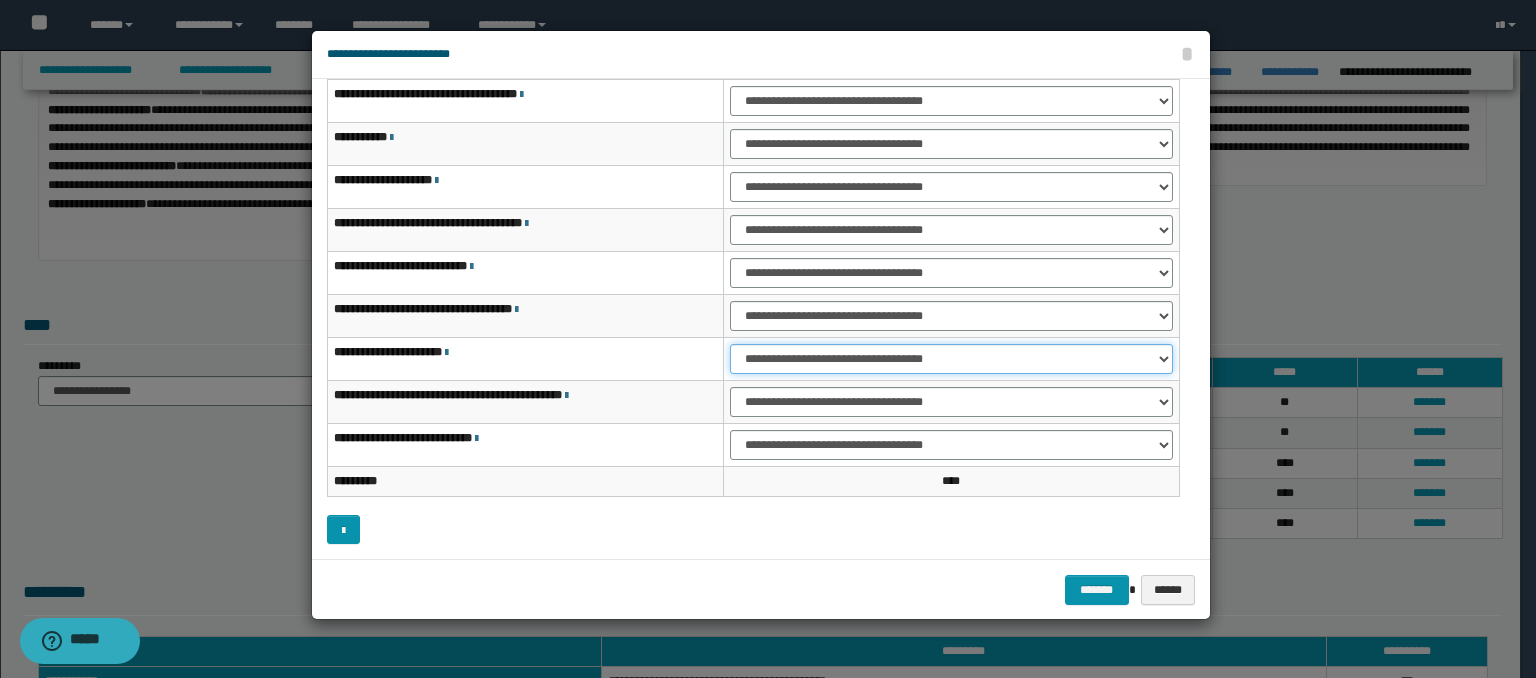 click on "**********" at bounding box center (951, 359) 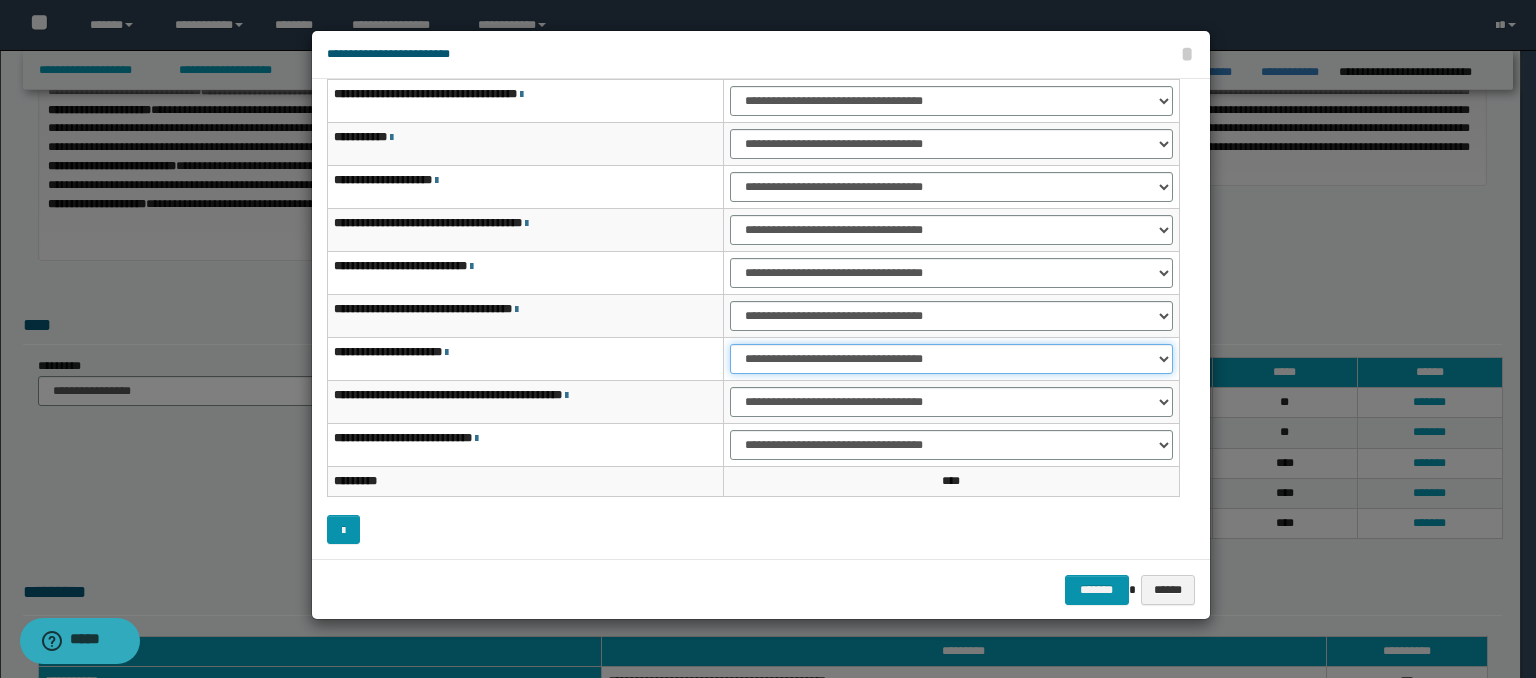 select on "***" 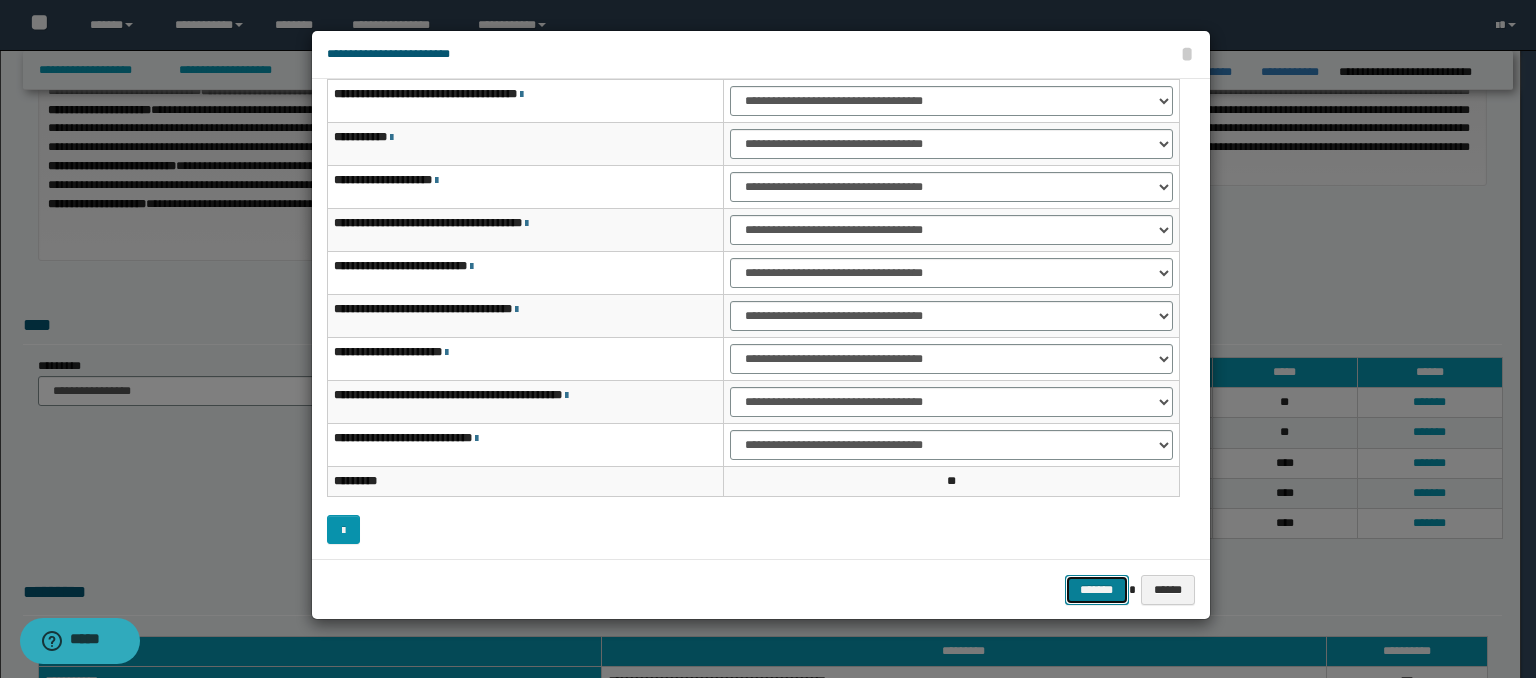 click on "*******" at bounding box center [1097, 590] 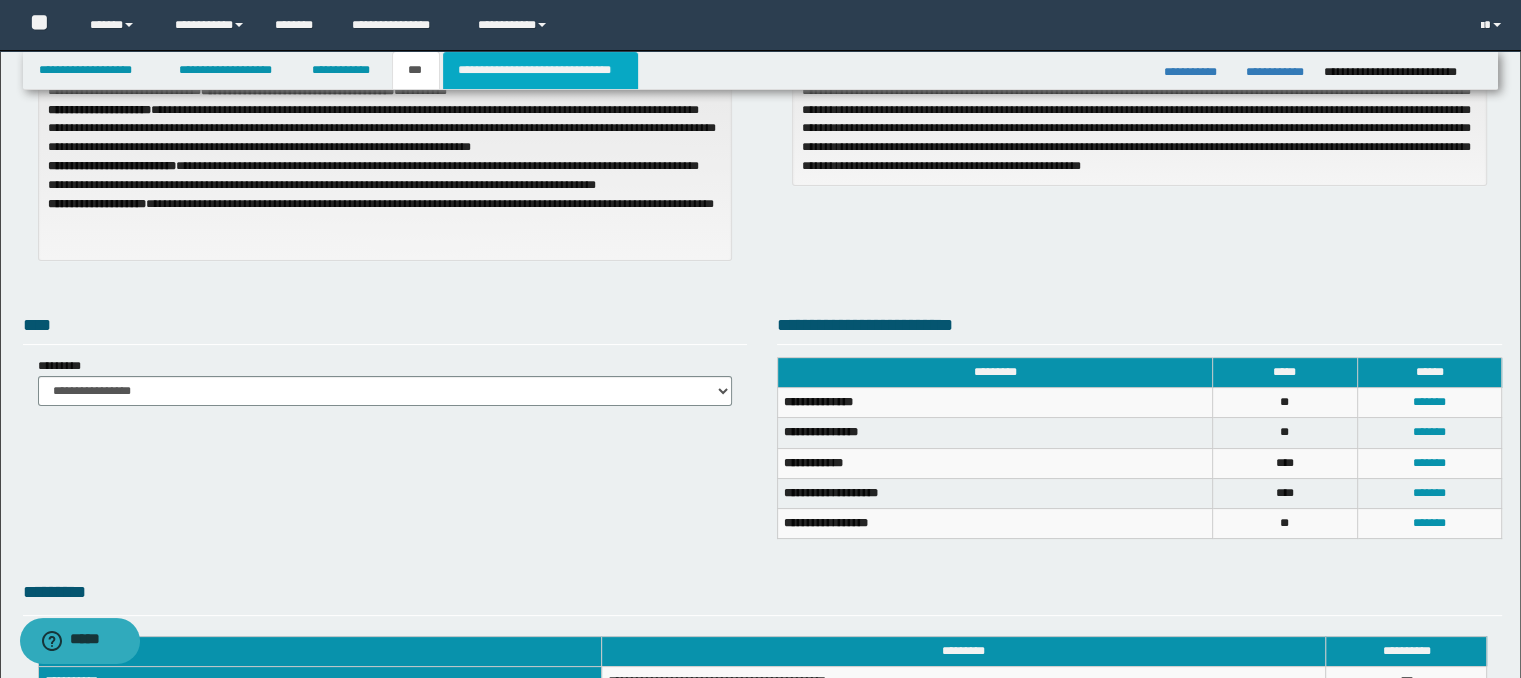 click on "**********" at bounding box center (540, 70) 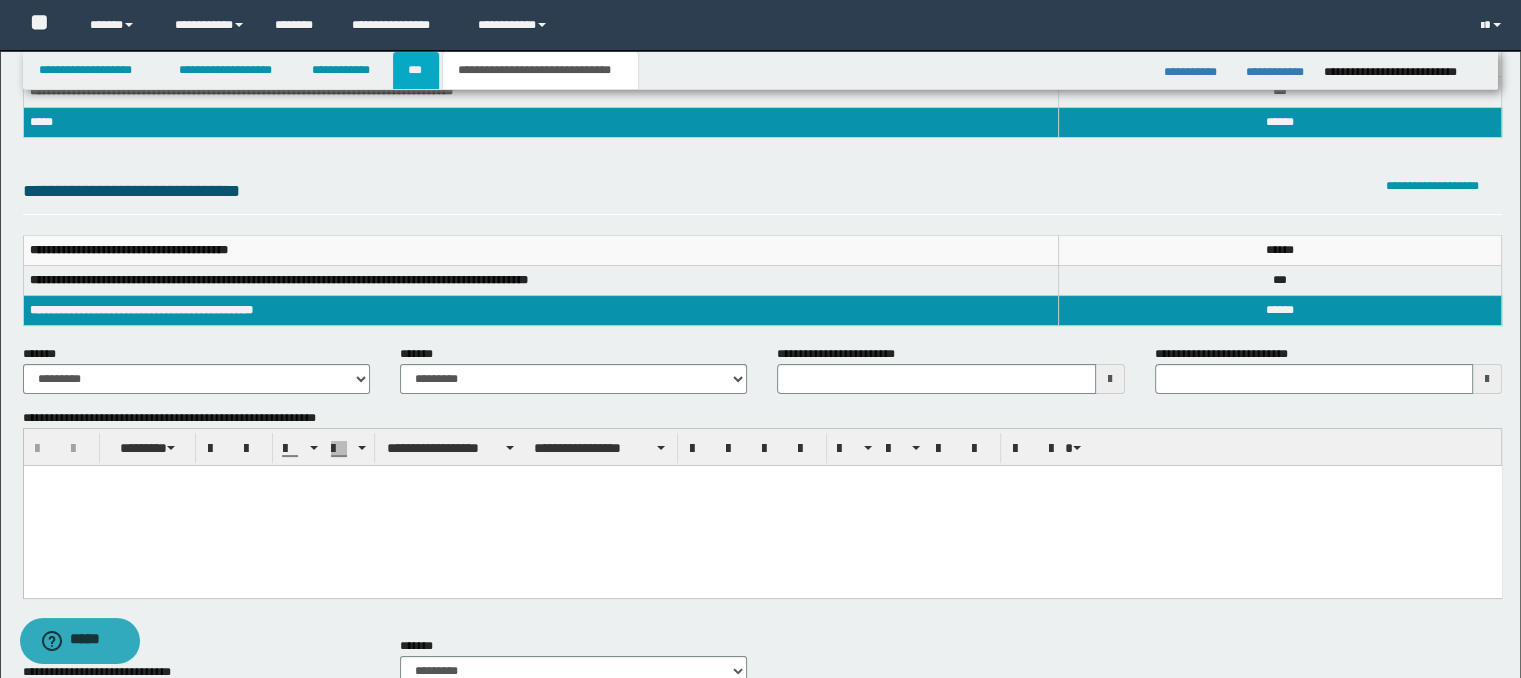 click on "***" at bounding box center [416, 70] 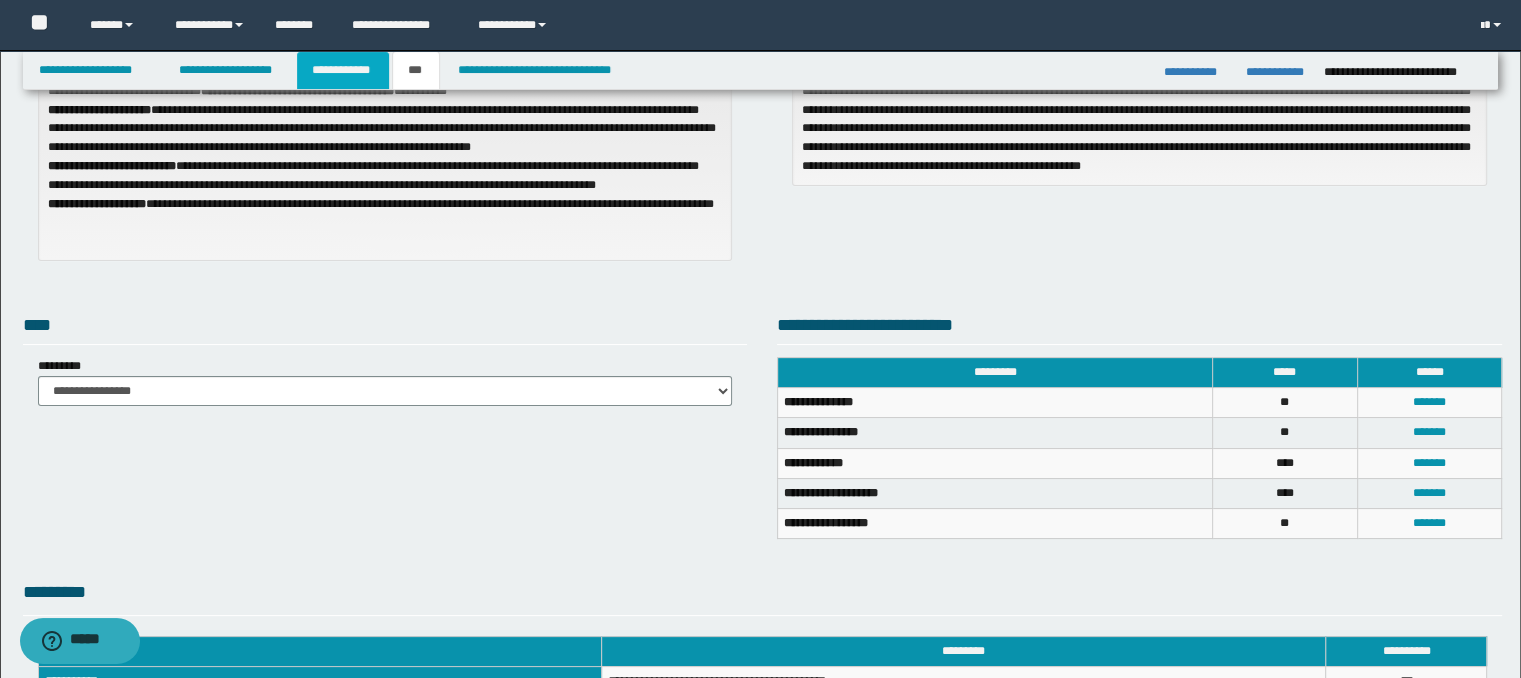 click on "**********" at bounding box center (343, 70) 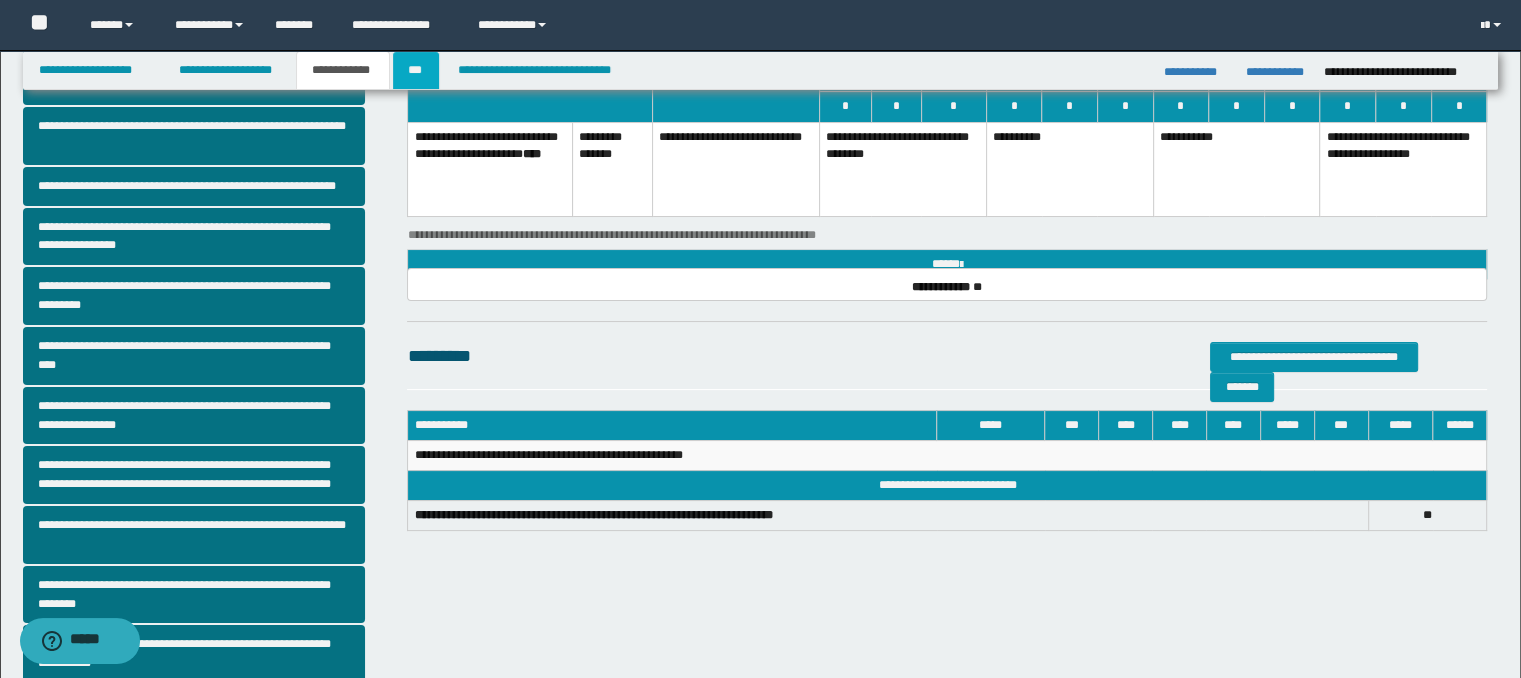 click on "***" at bounding box center (416, 70) 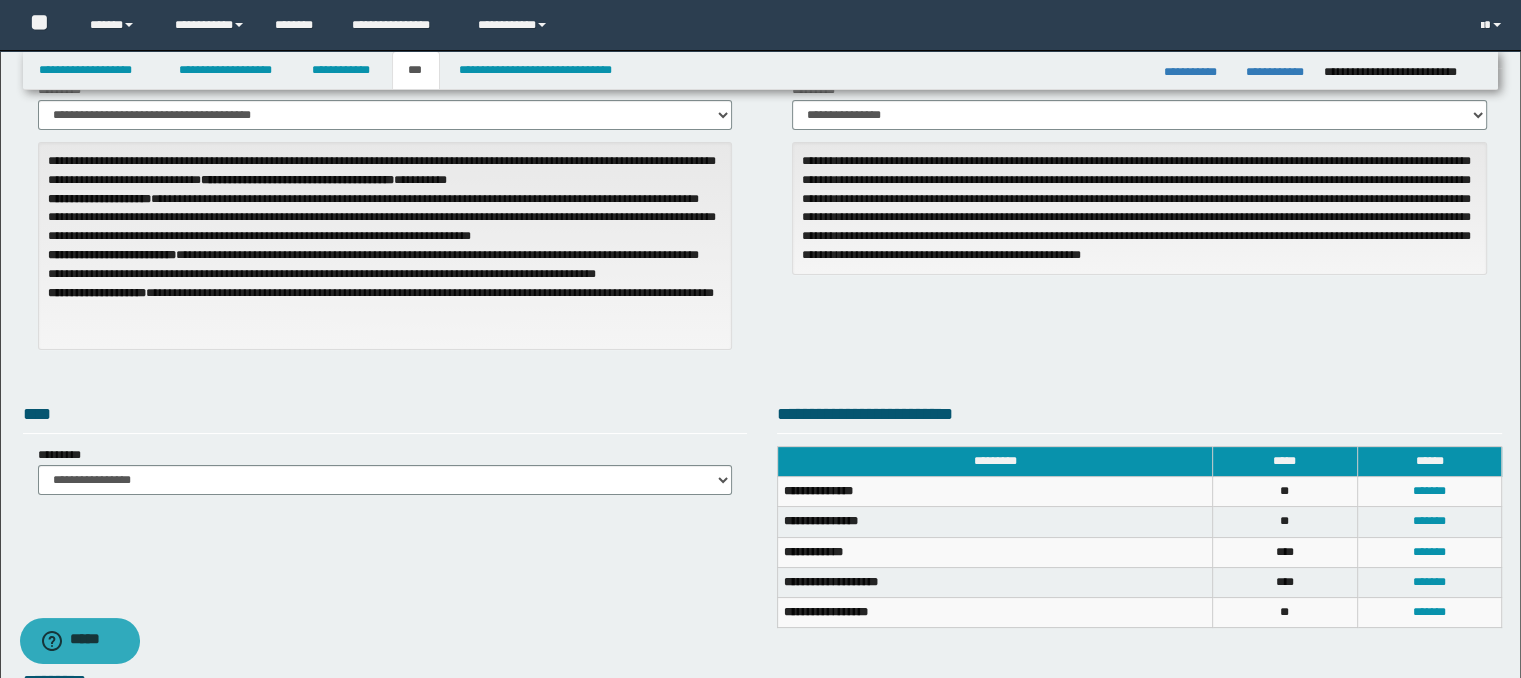 scroll, scrollTop: 0, scrollLeft: 0, axis: both 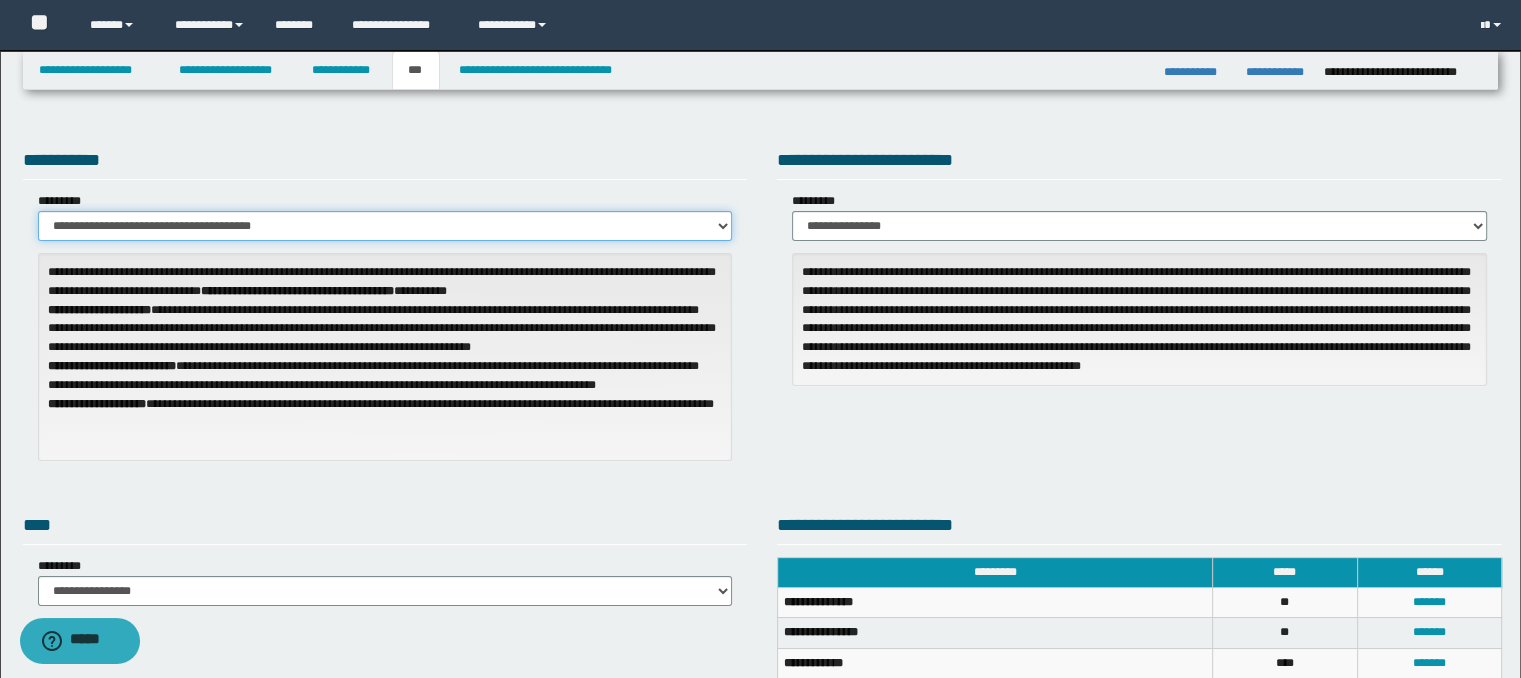 click on "**********" at bounding box center (385, 226) 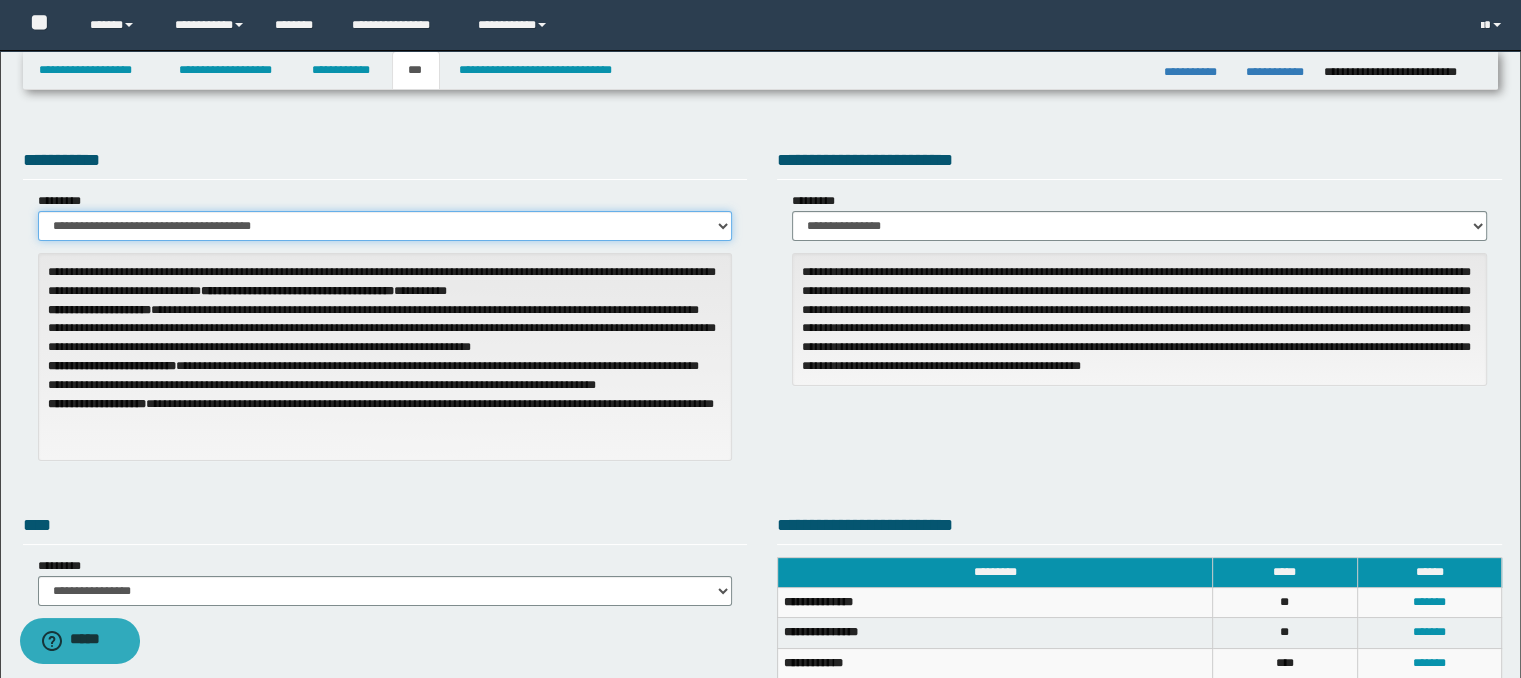 select on "**" 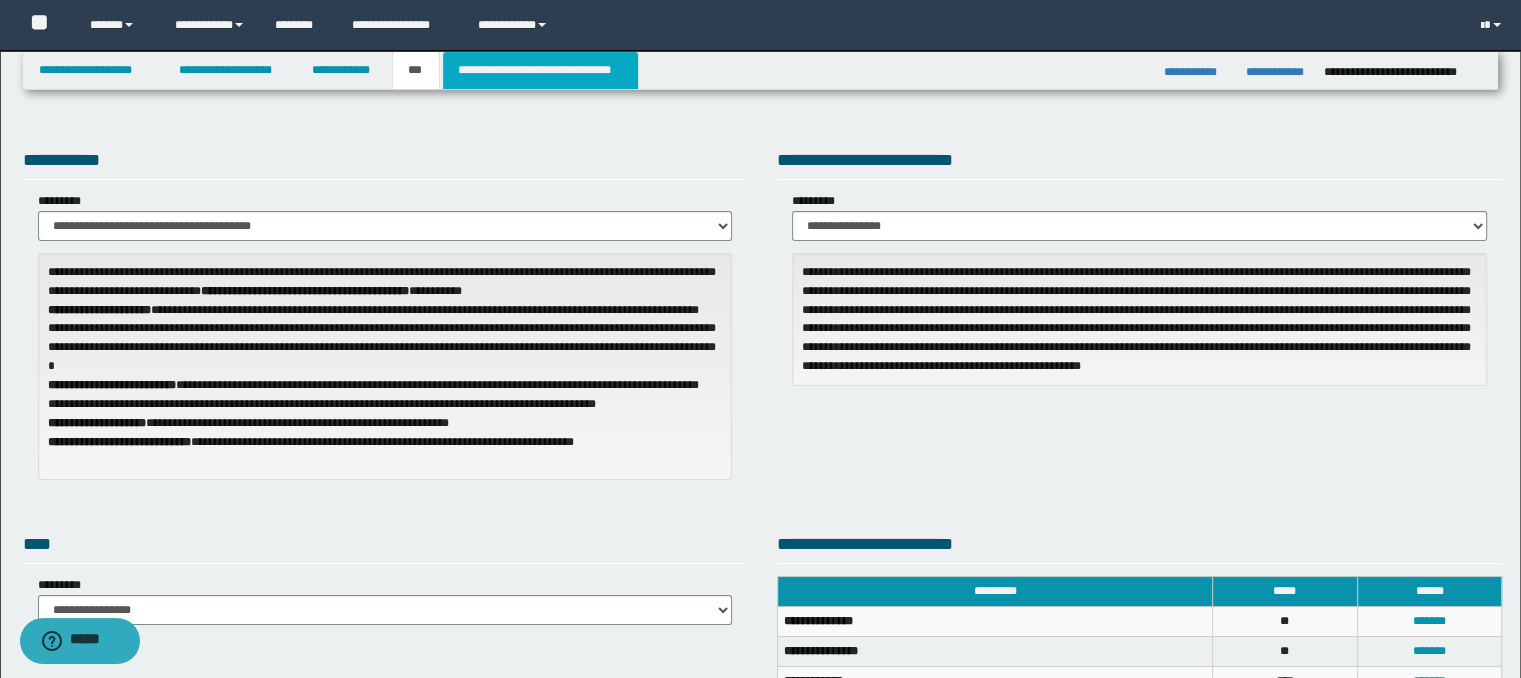 click on "**********" at bounding box center [540, 70] 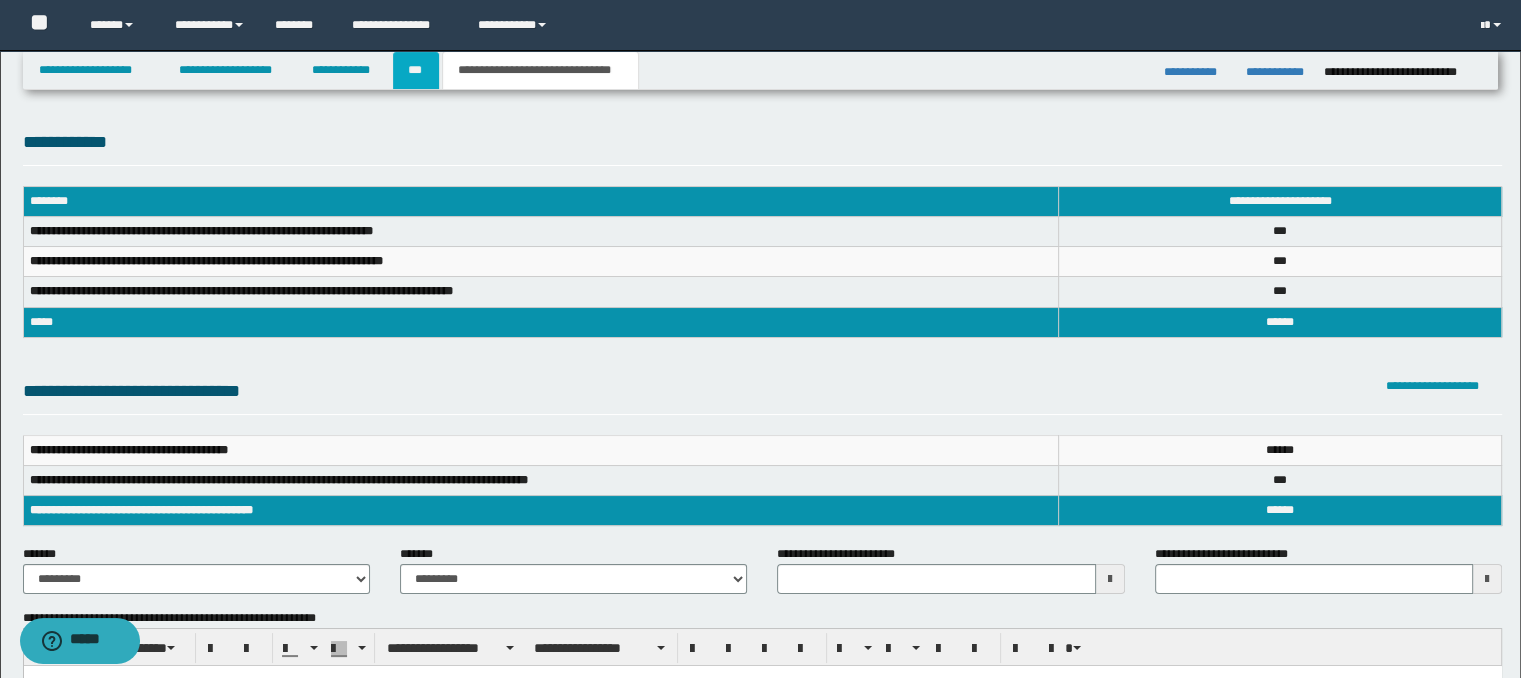 click on "***" at bounding box center [416, 70] 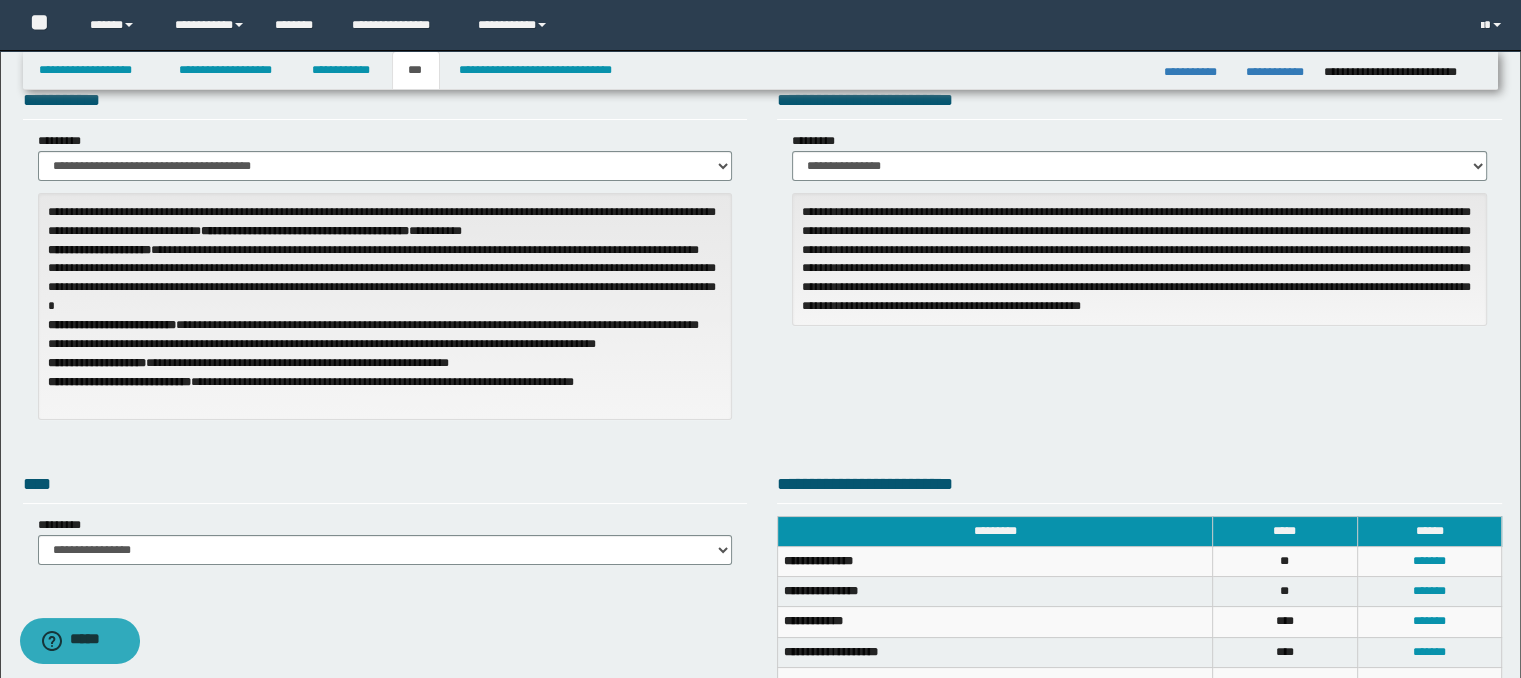 scroll, scrollTop: 65, scrollLeft: 0, axis: vertical 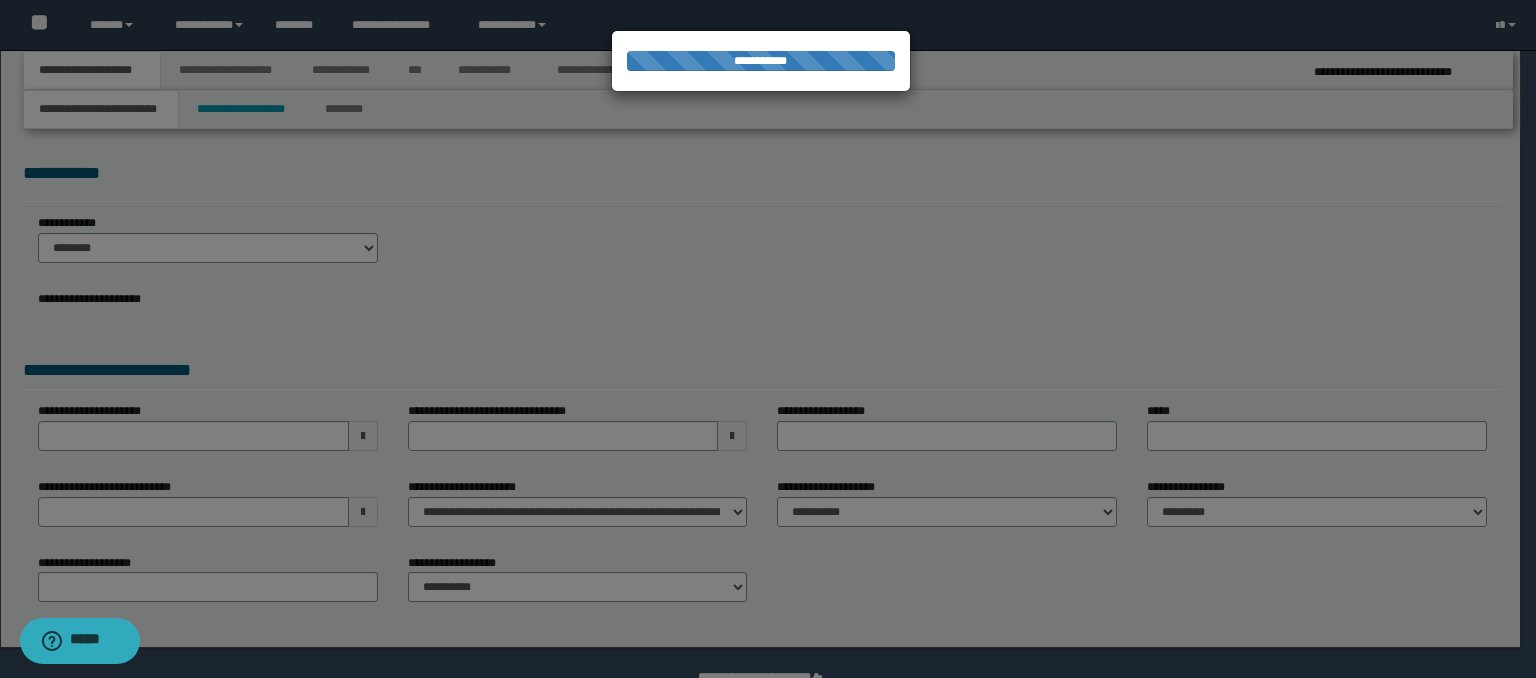 select on "*" 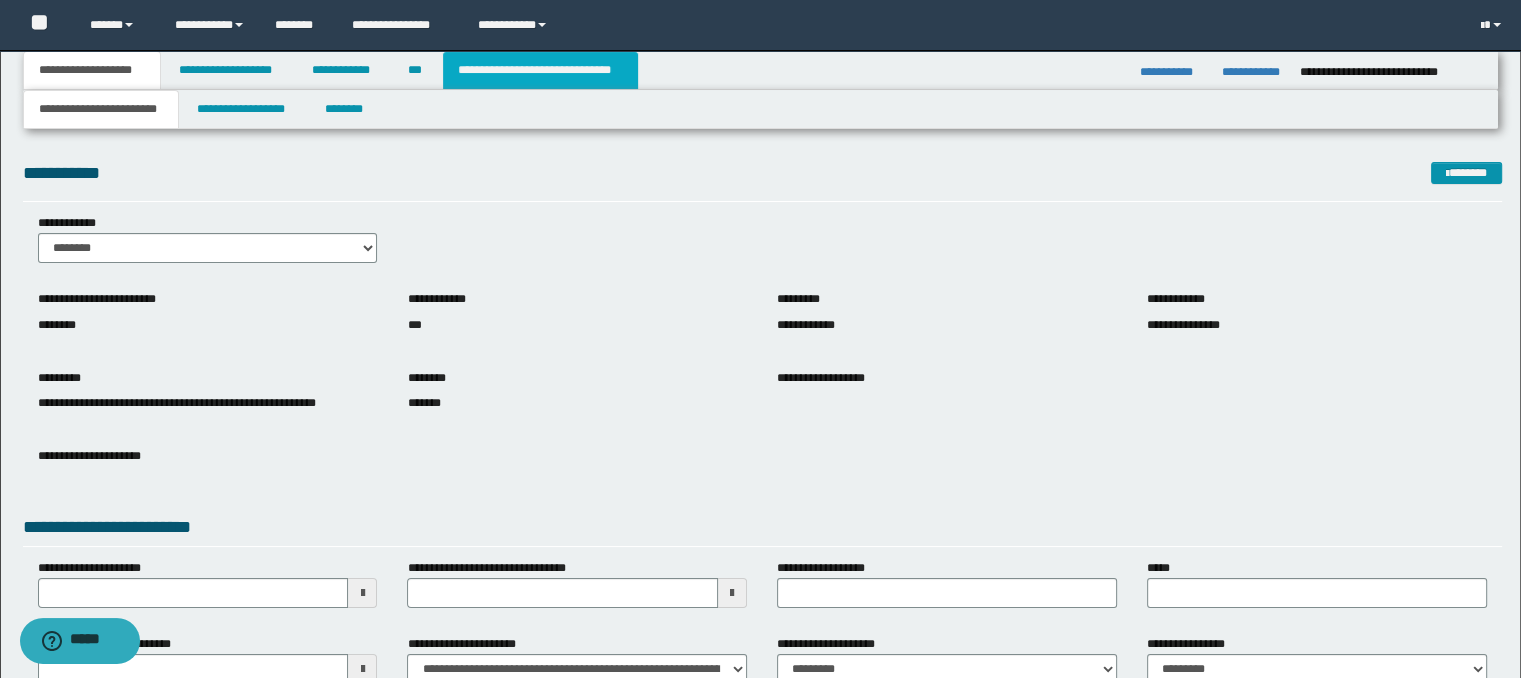 click on "**********" at bounding box center (540, 70) 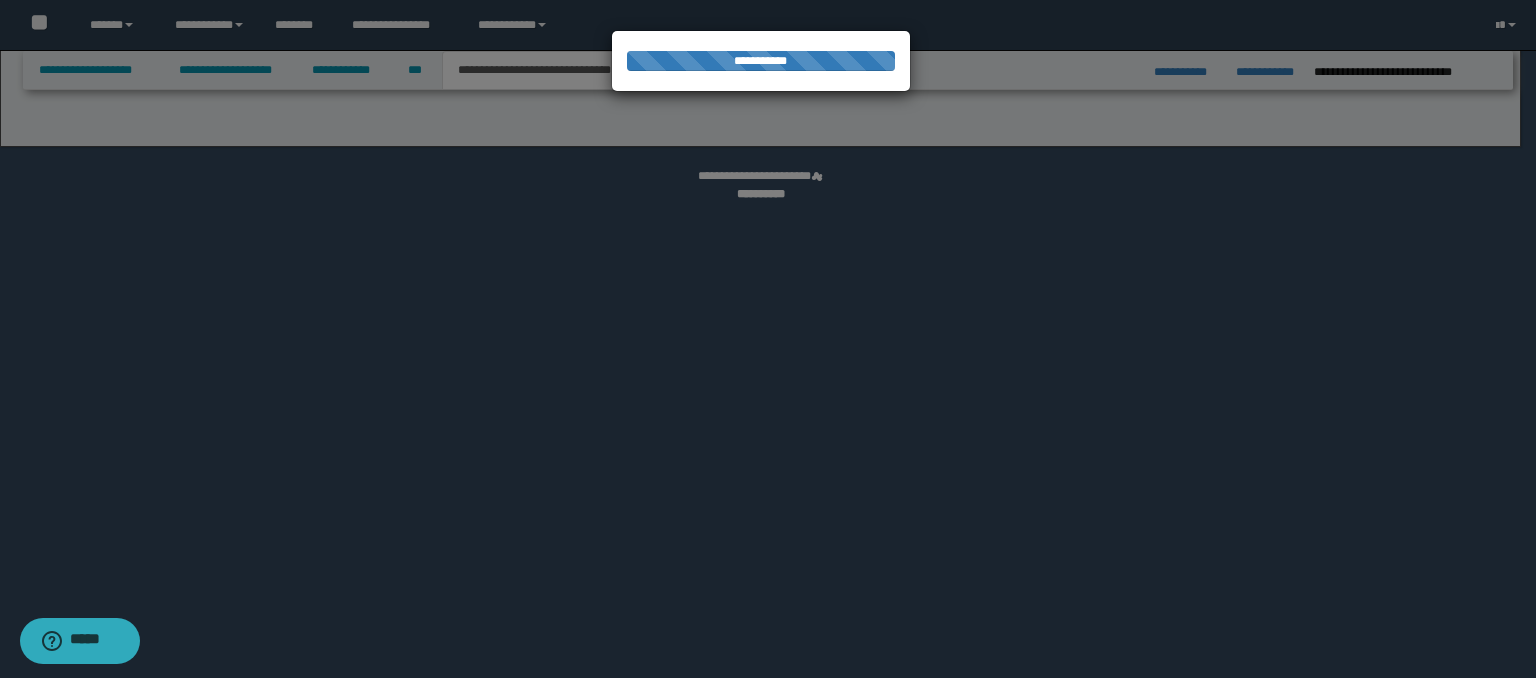 select on "*" 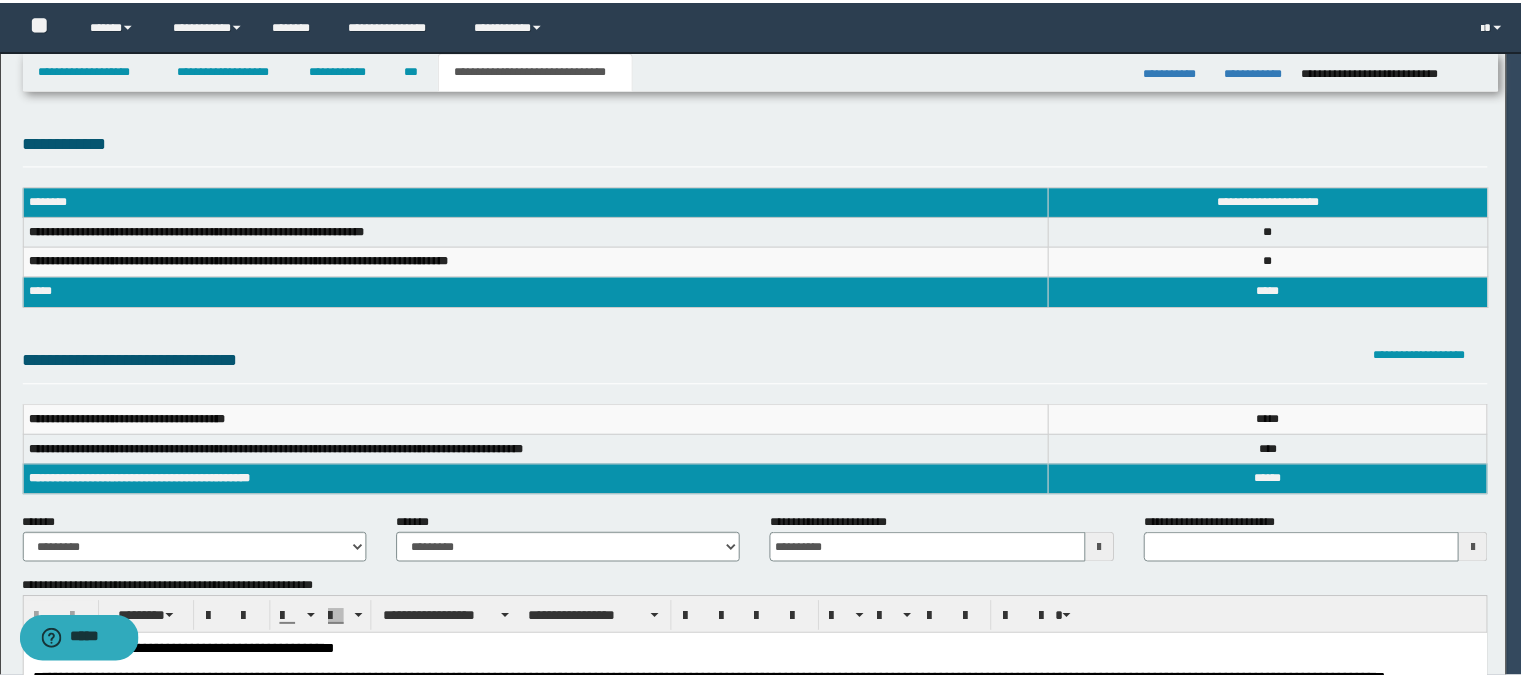 scroll, scrollTop: 0, scrollLeft: 0, axis: both 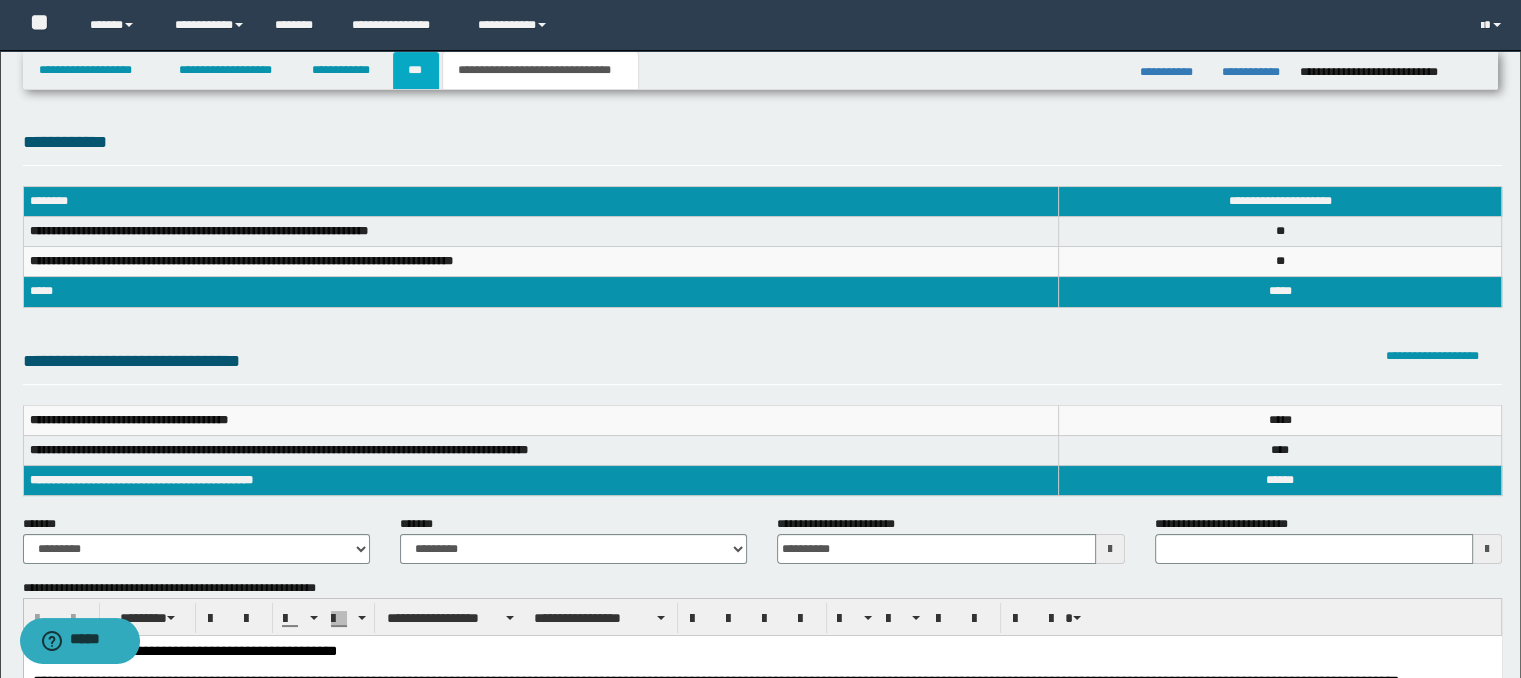 click on "***" at bounding box center (416, 70) 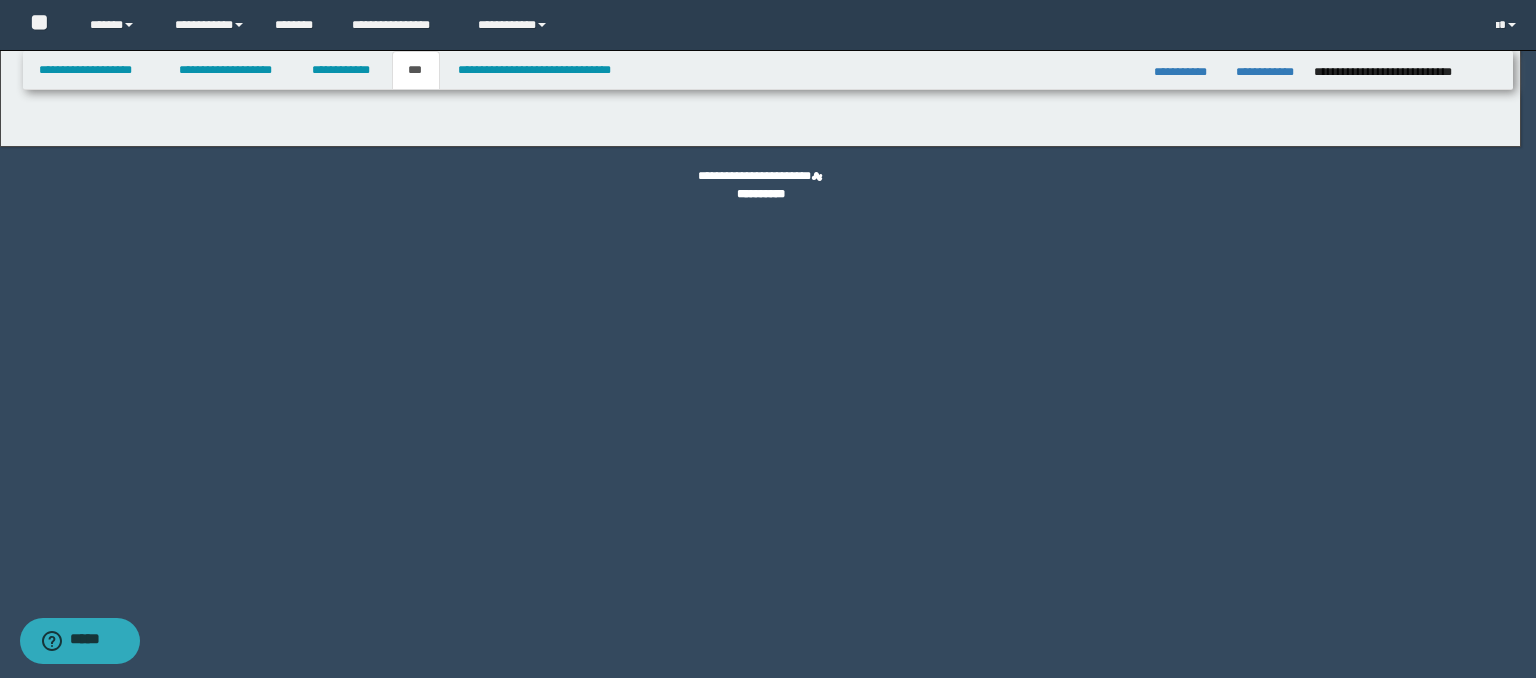 select on "*" 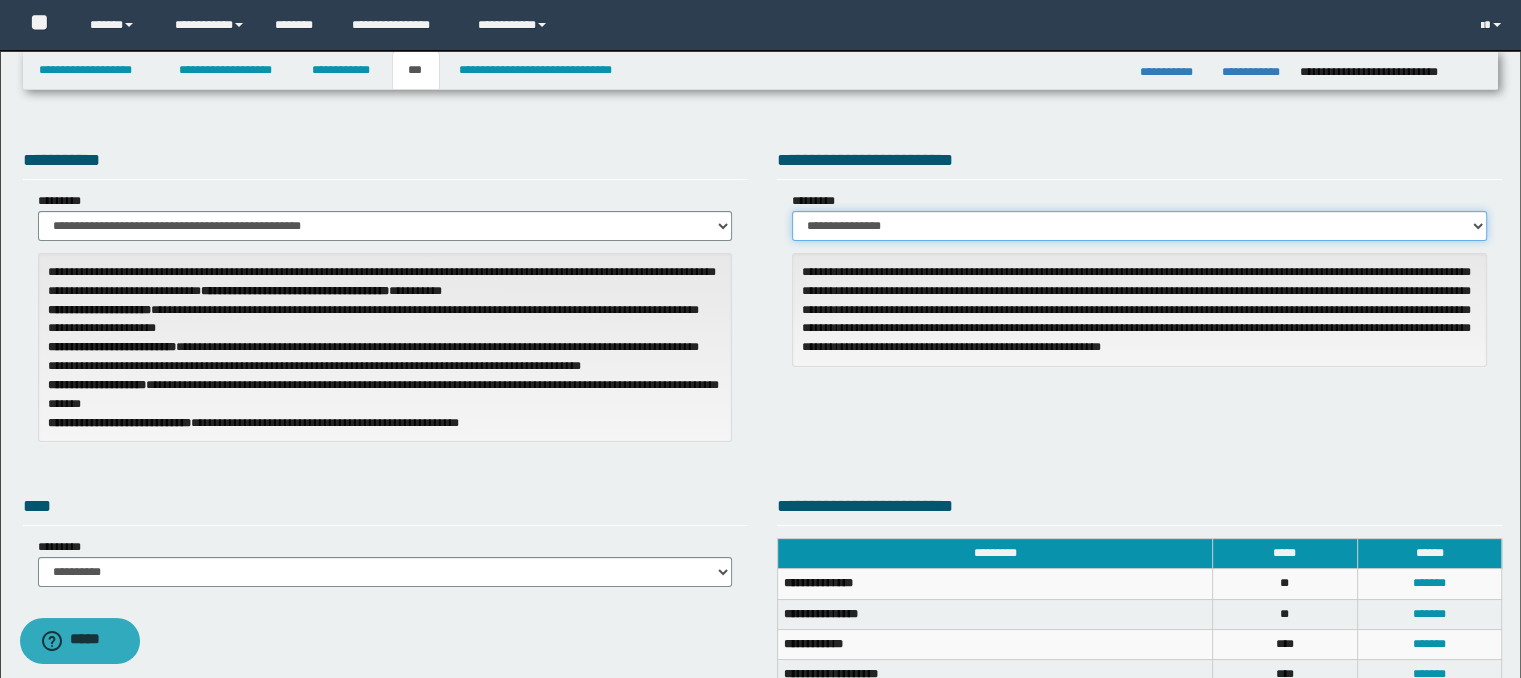 click on "**********" at bounding box center [1139, 226] 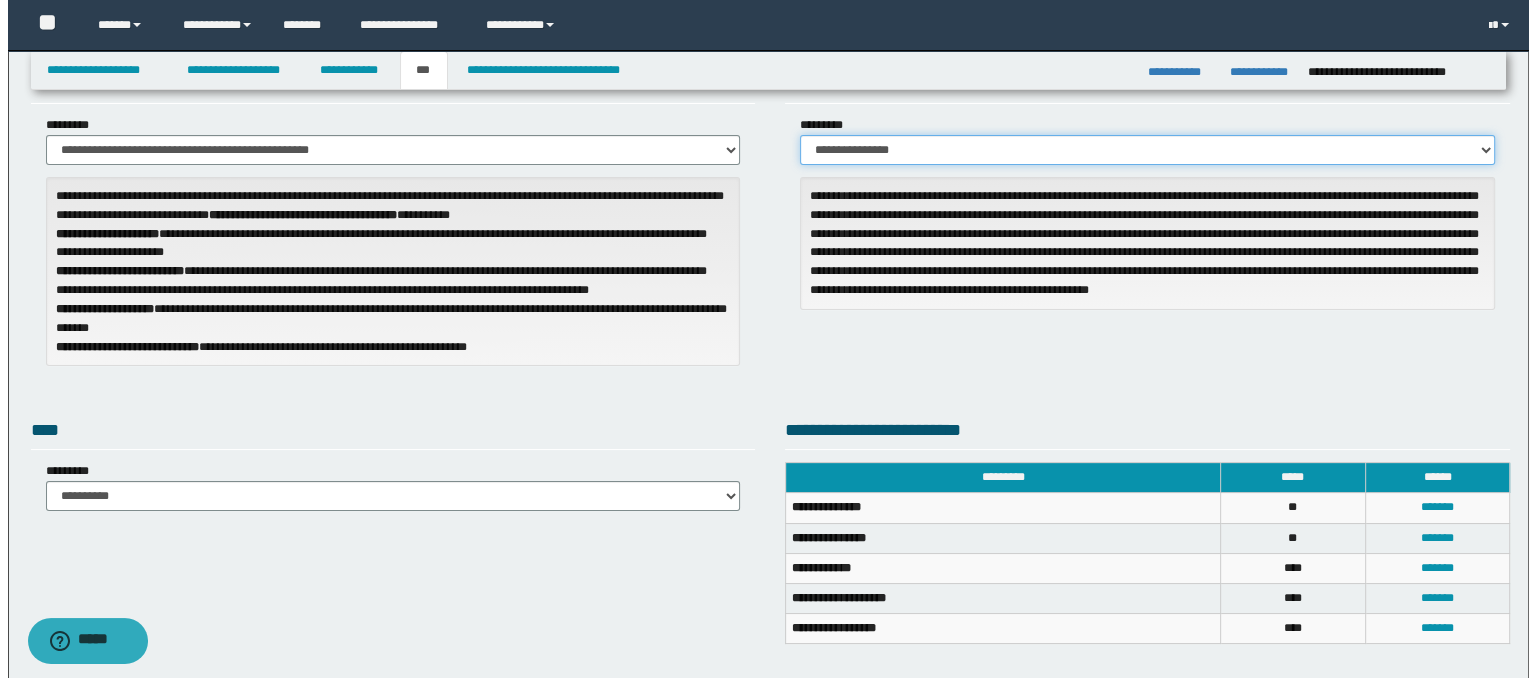 scroll, scrollTop: 200, scrollLeft: 0, axis: vertical 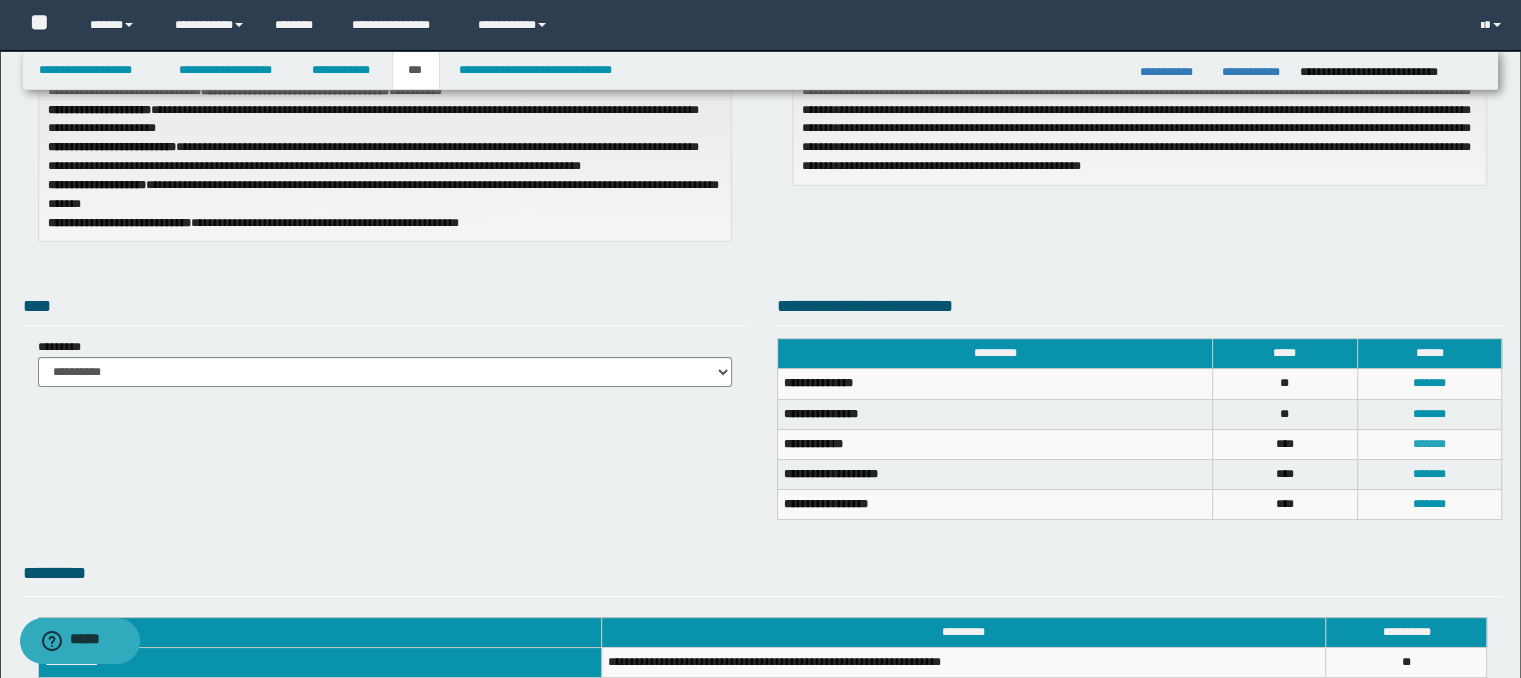 click on "*******" at bounding box center (1429, 444) 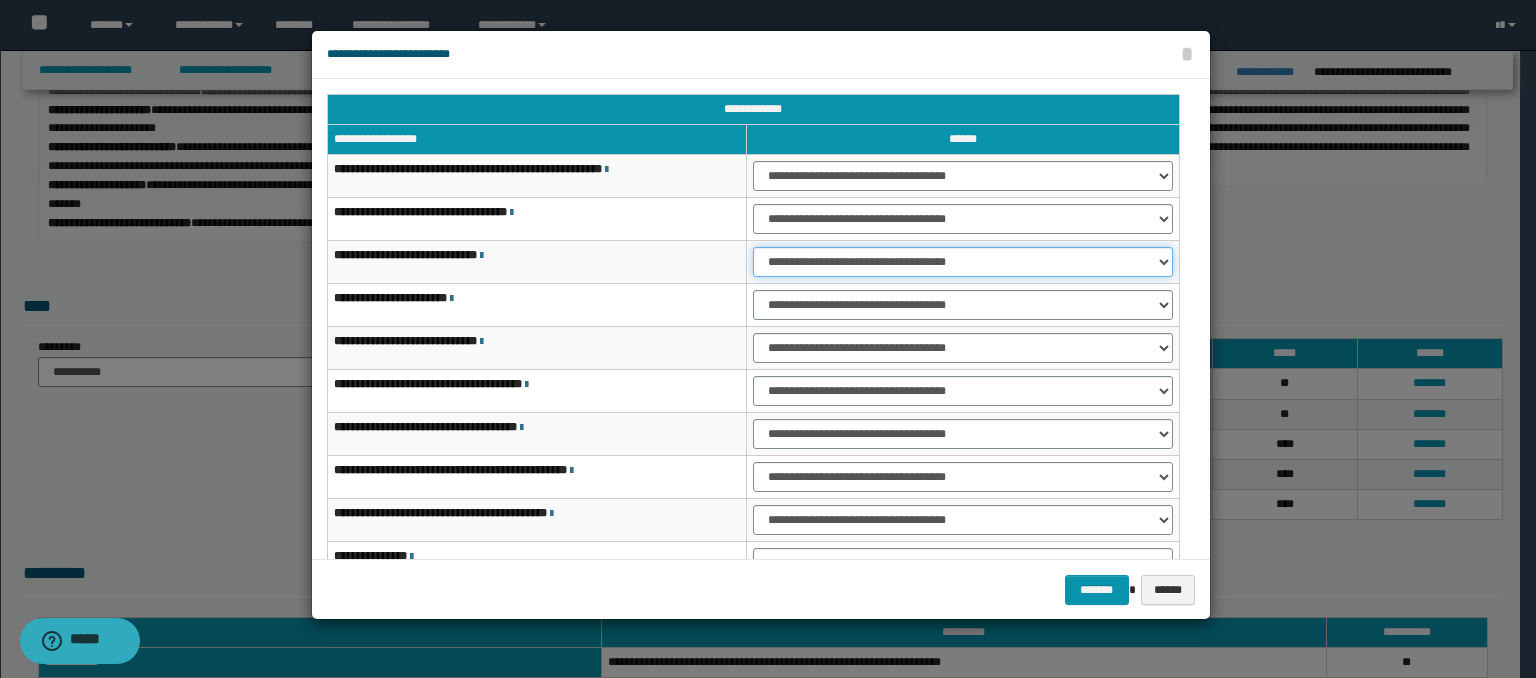 click on "**********" at bounding box center [963, 262] 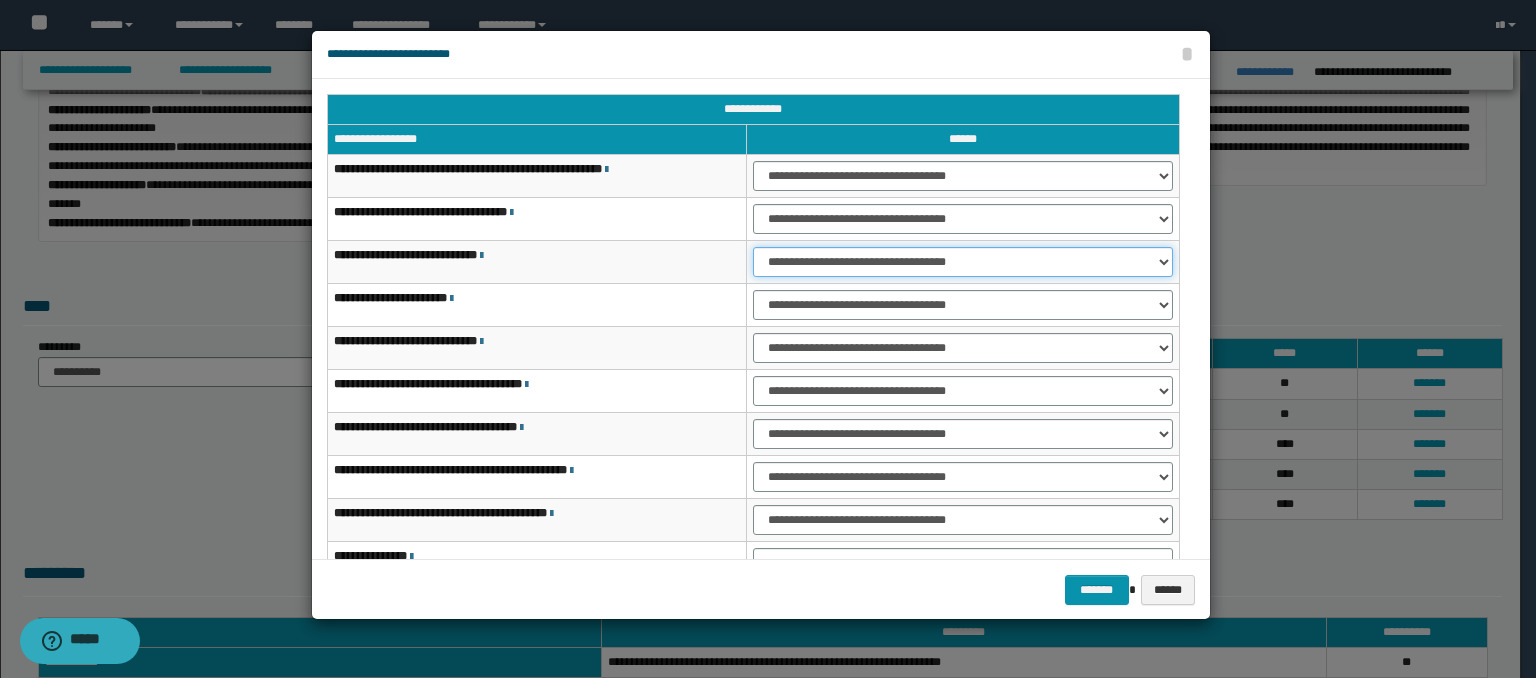 select on "***" 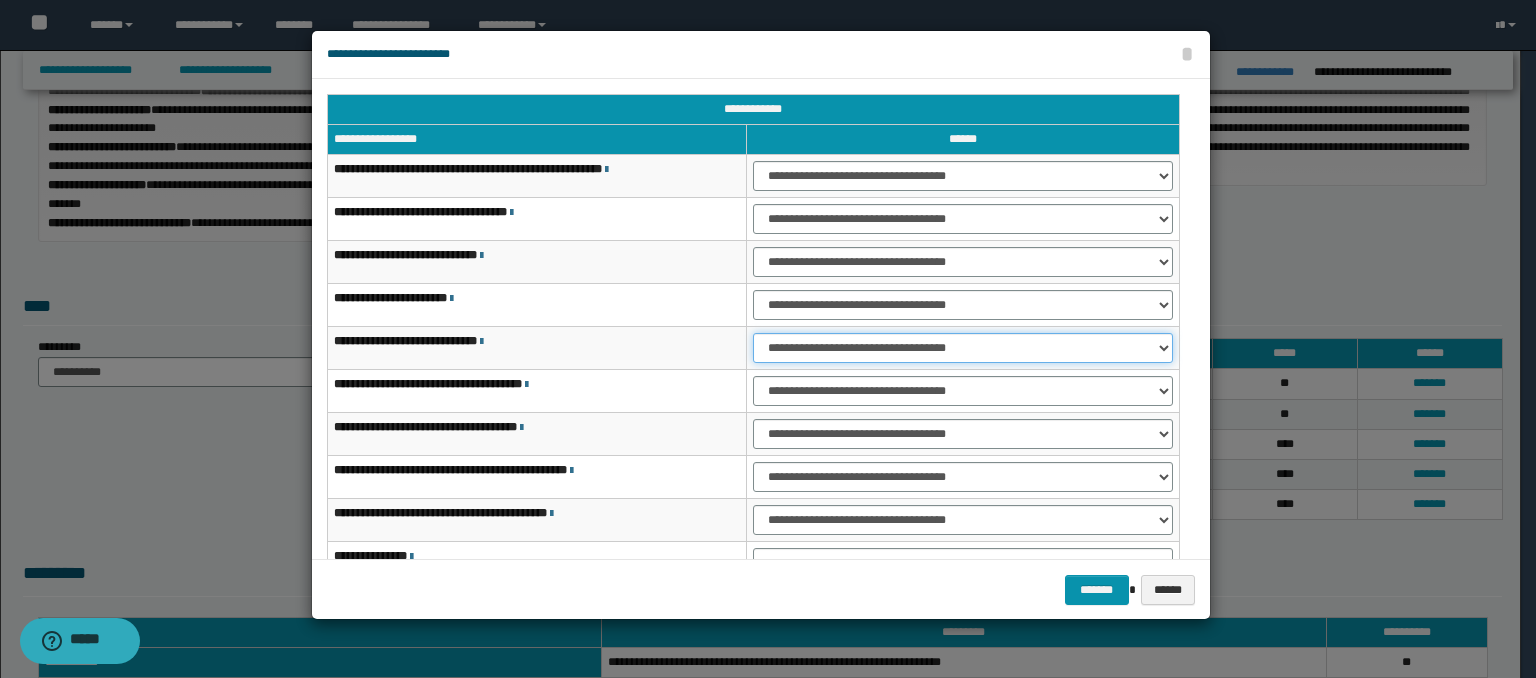 click on "**********" at bounding box center [963, 348] 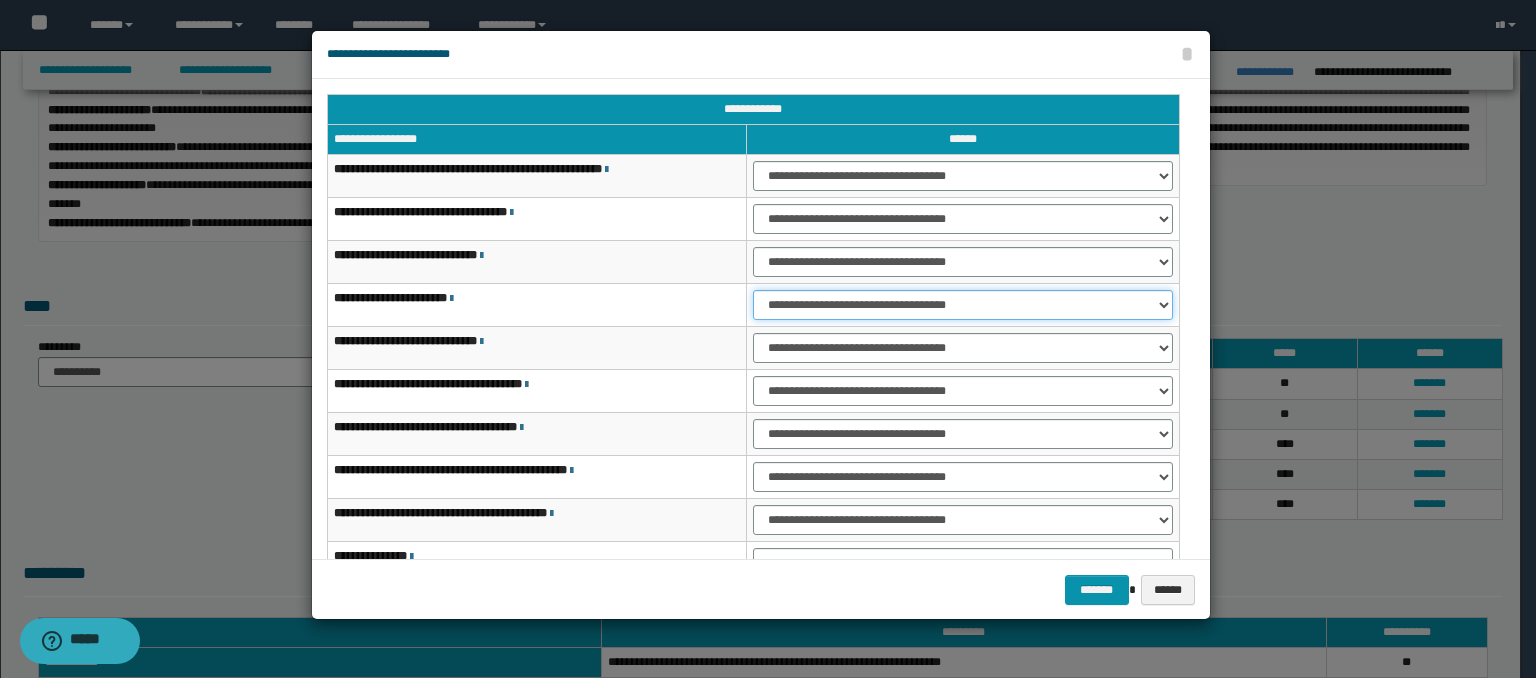 click on "**********" at bounding box center (963, 305) 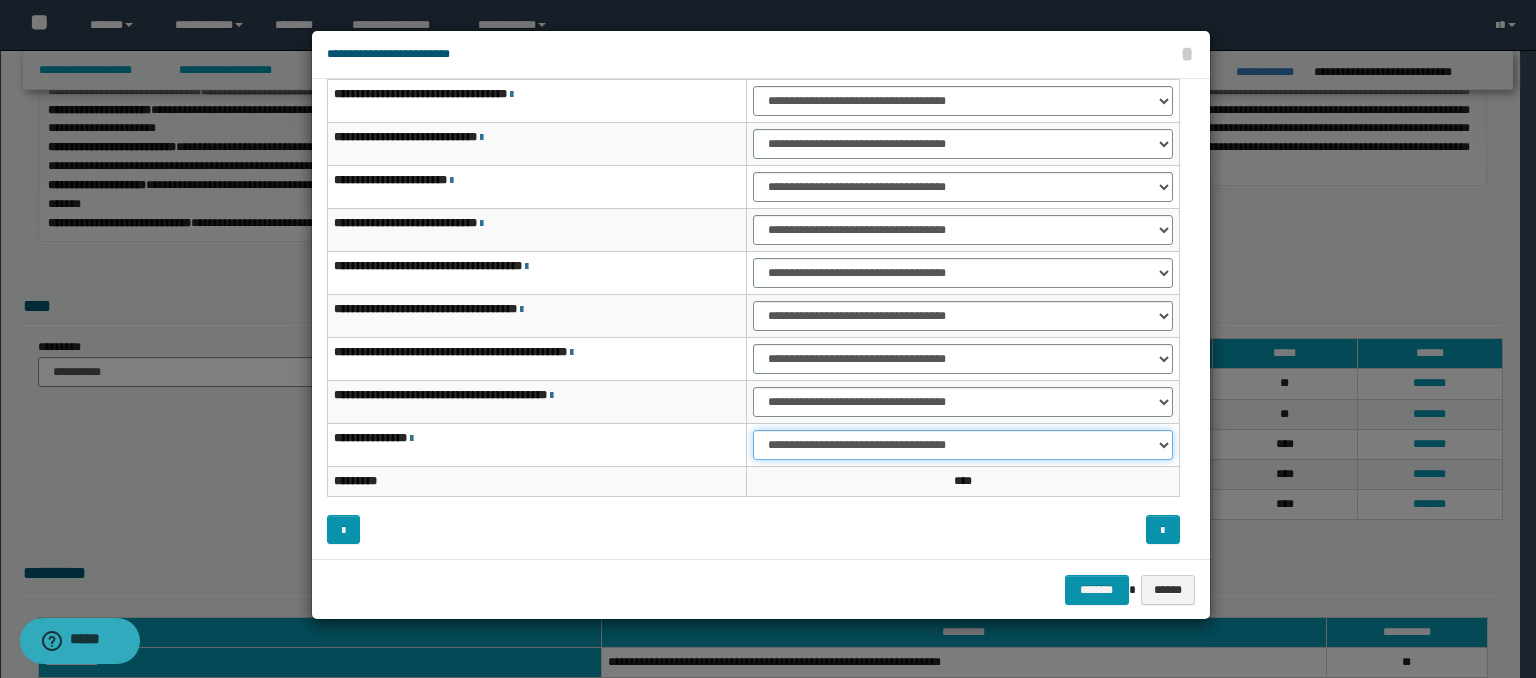 click on "**********" at bounding box center (963, 445) 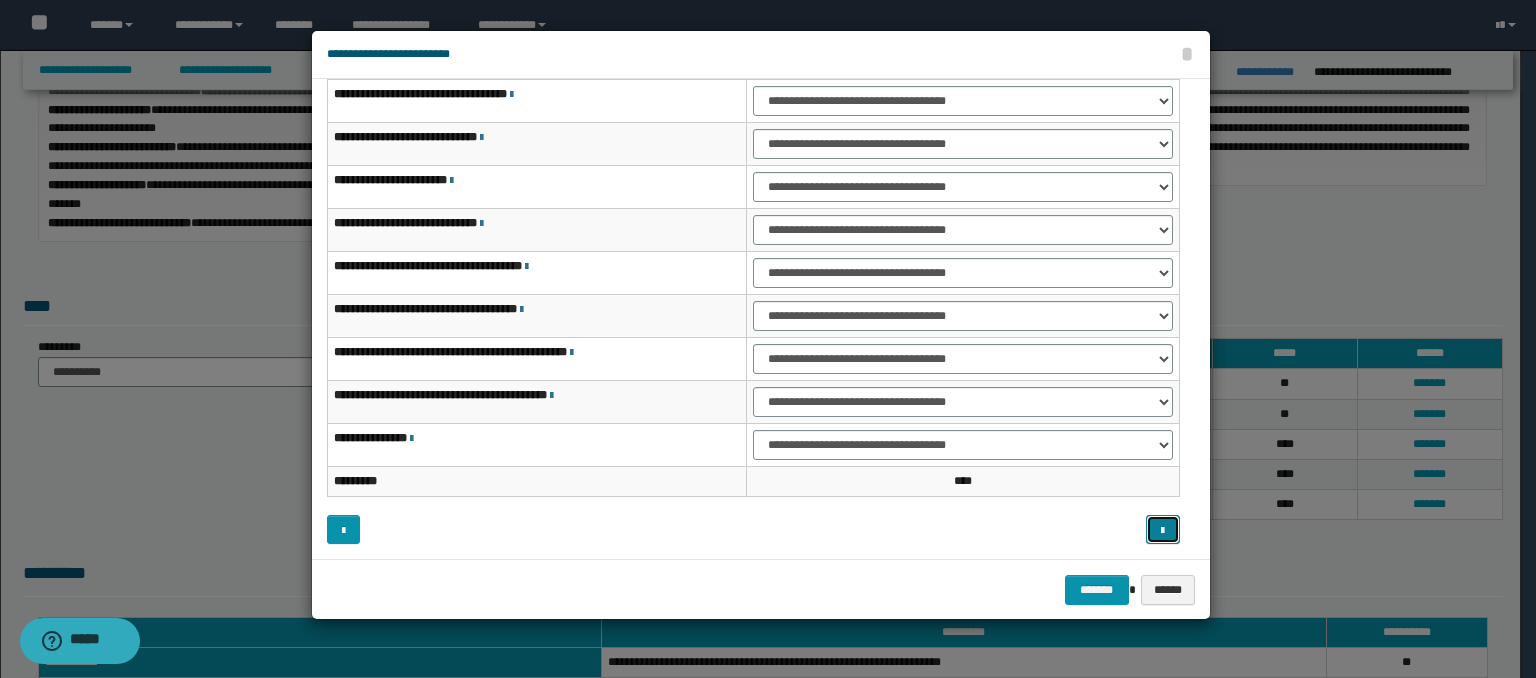 click at bounding box center (1163, 530) 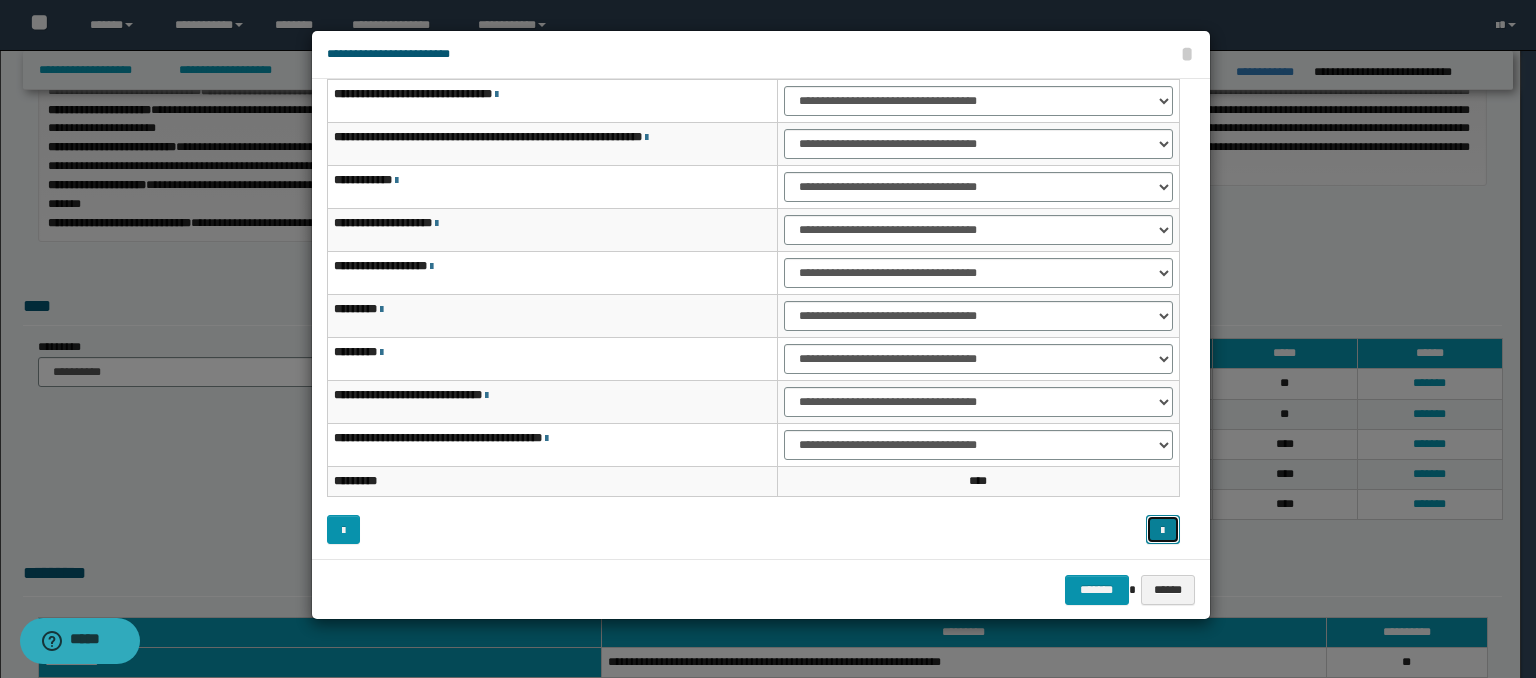 scroll, scrollTop: 0, scrollLeft: 0, axis: both 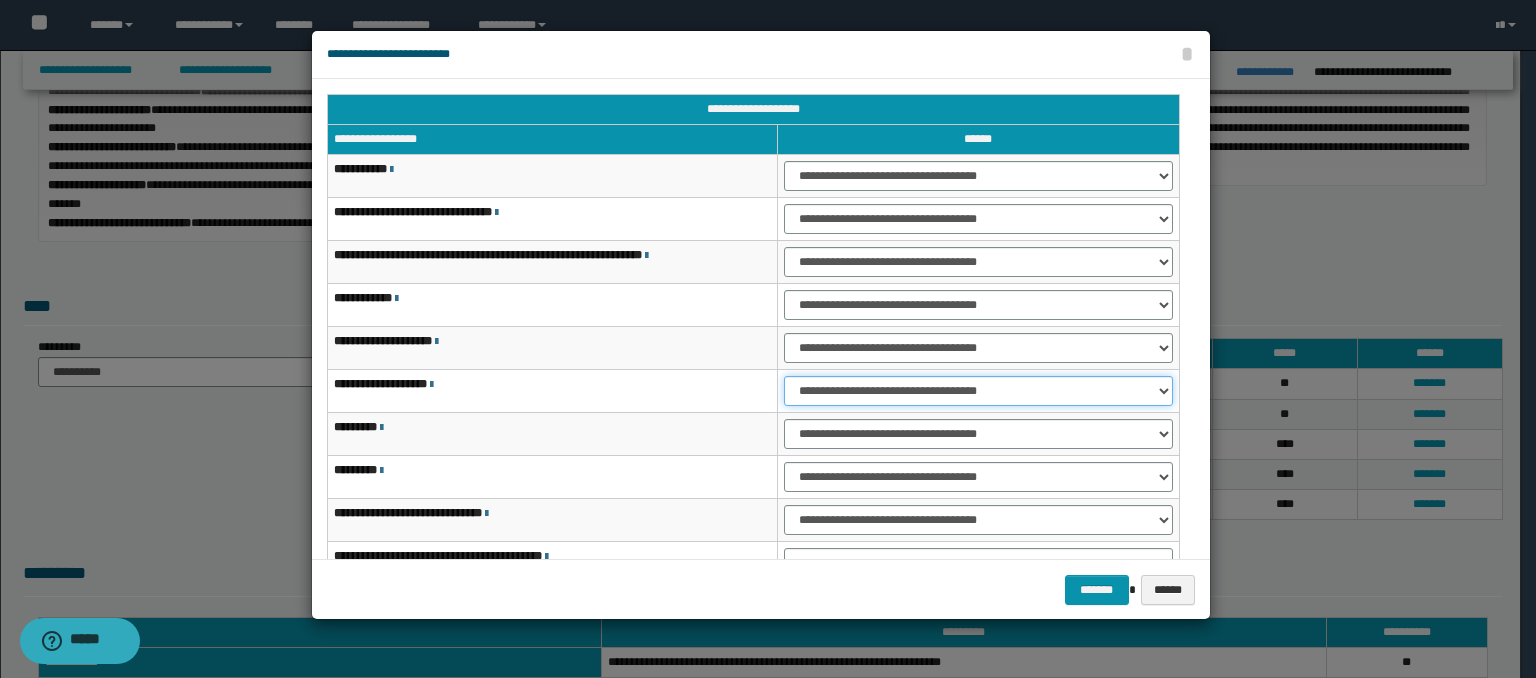 click on "**********" at bounding box center (978, 391) 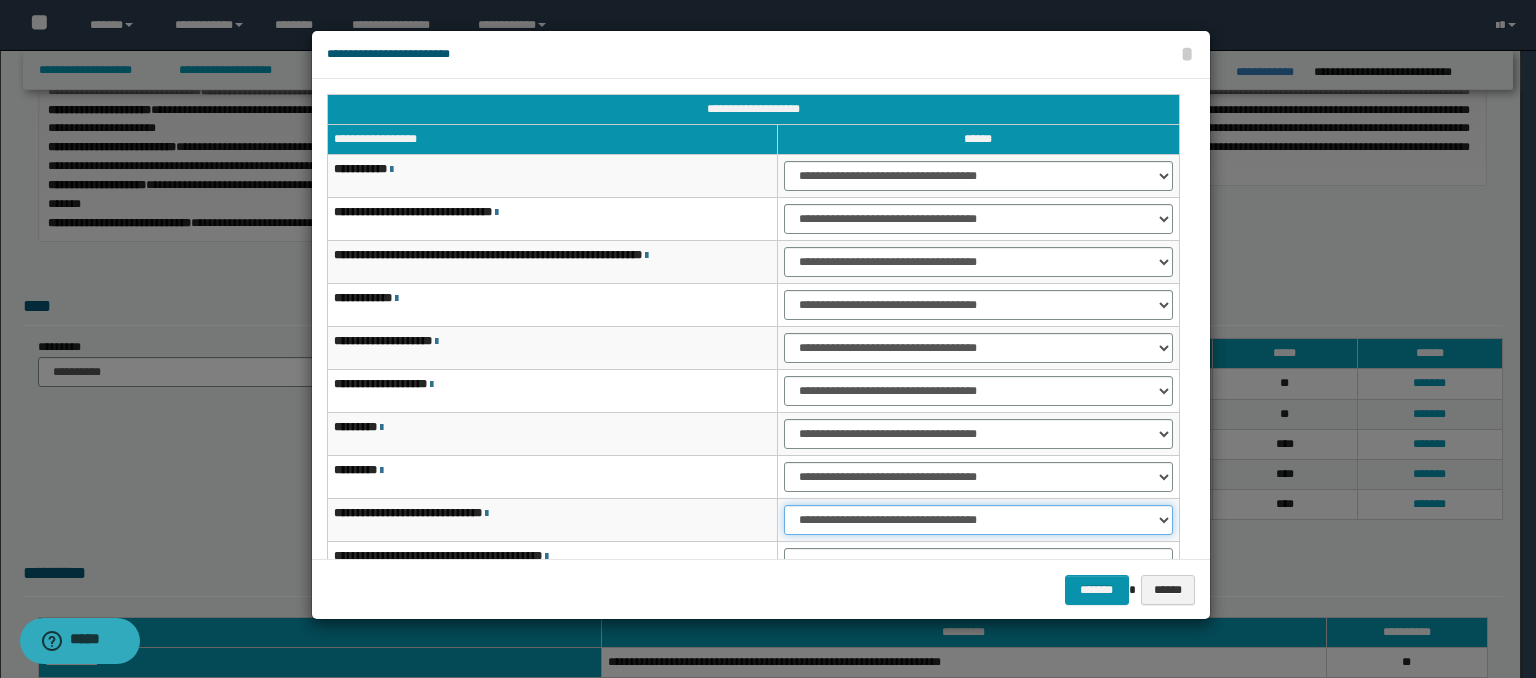 click on "**********" at bounding box center [978, 520] 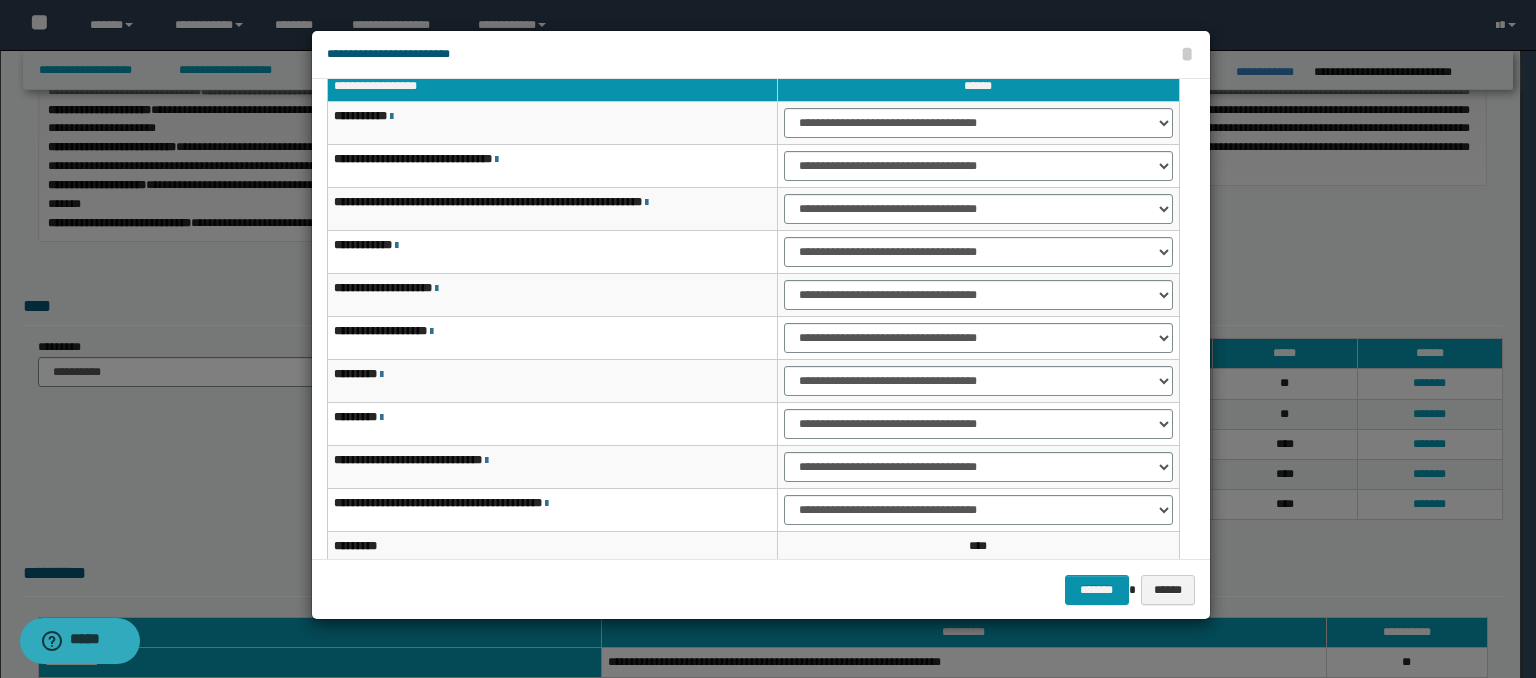scroll, scrollTop: 118, scrollLeft: 0, axis: vertical 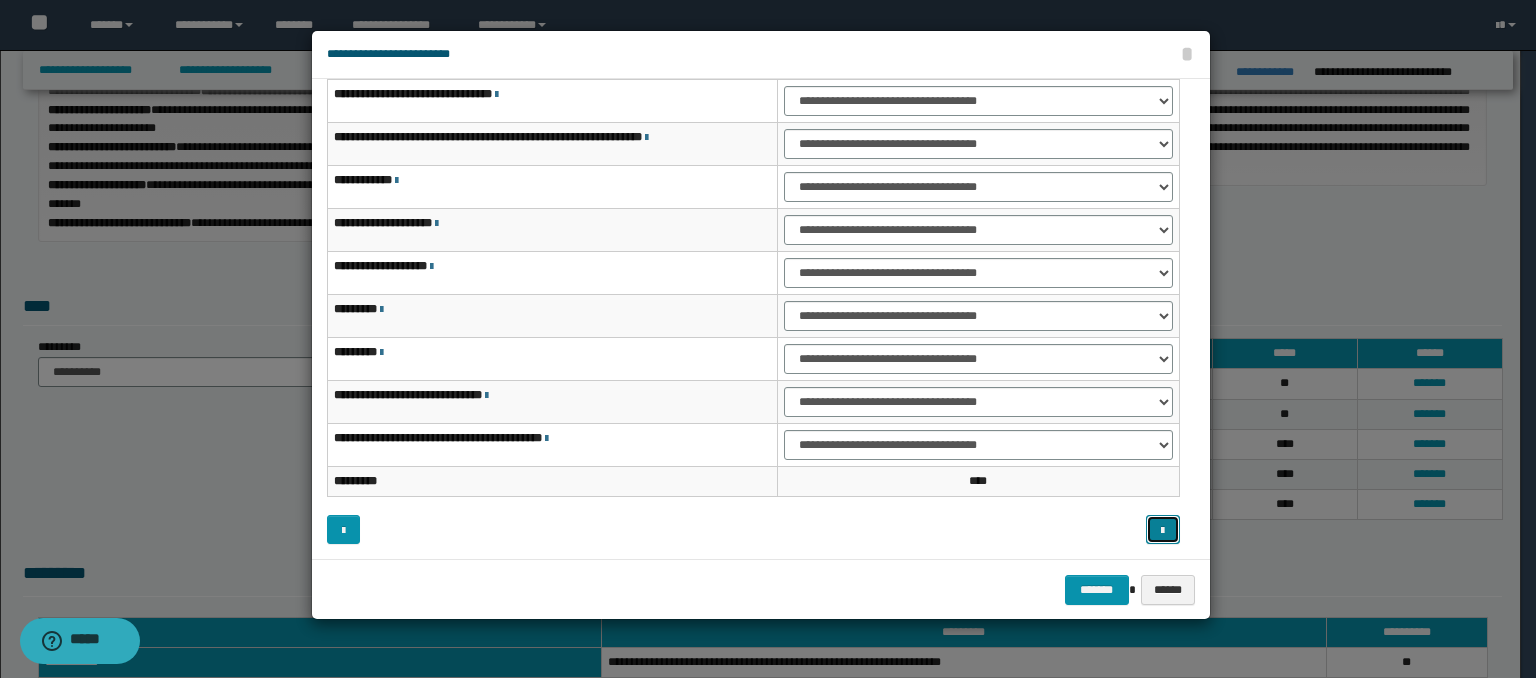 click at bounding box center [1162, 531] 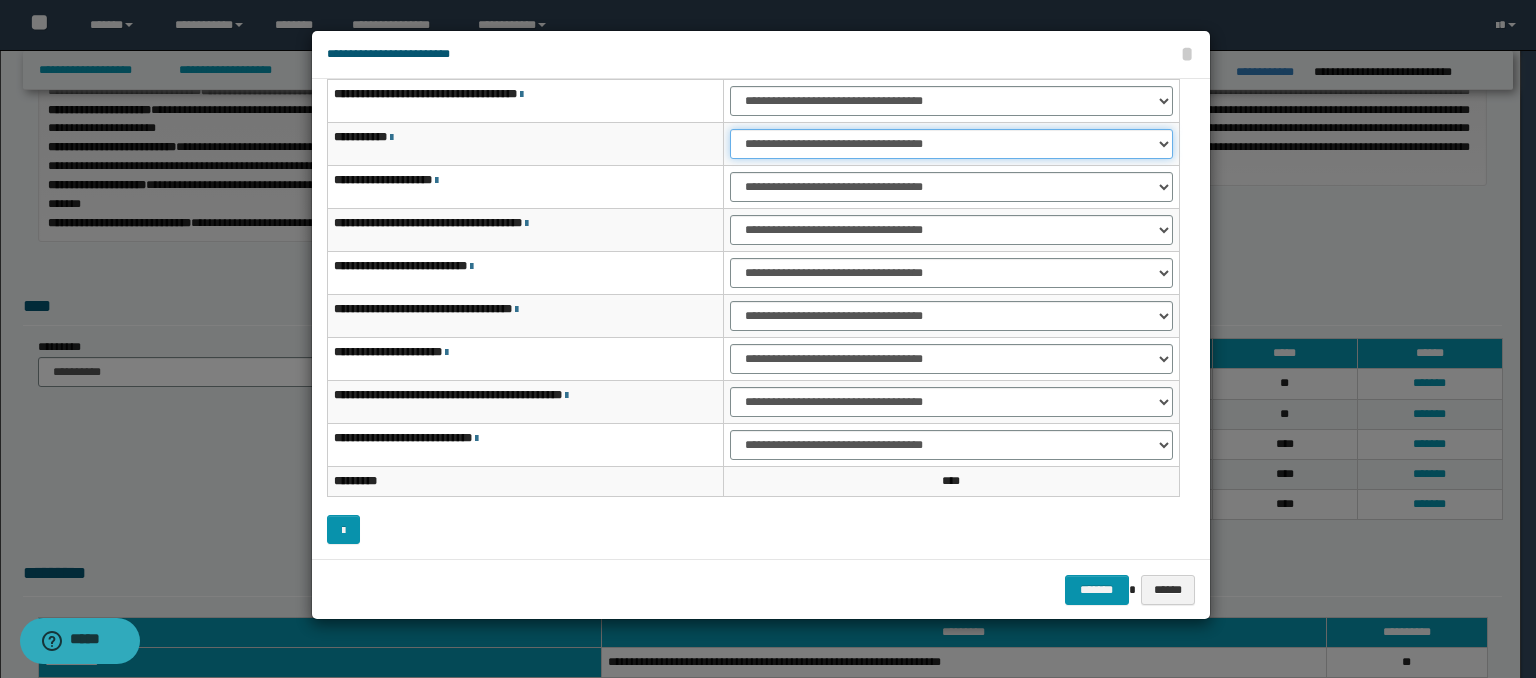 click on "**********" at bounding box center (951, 144) 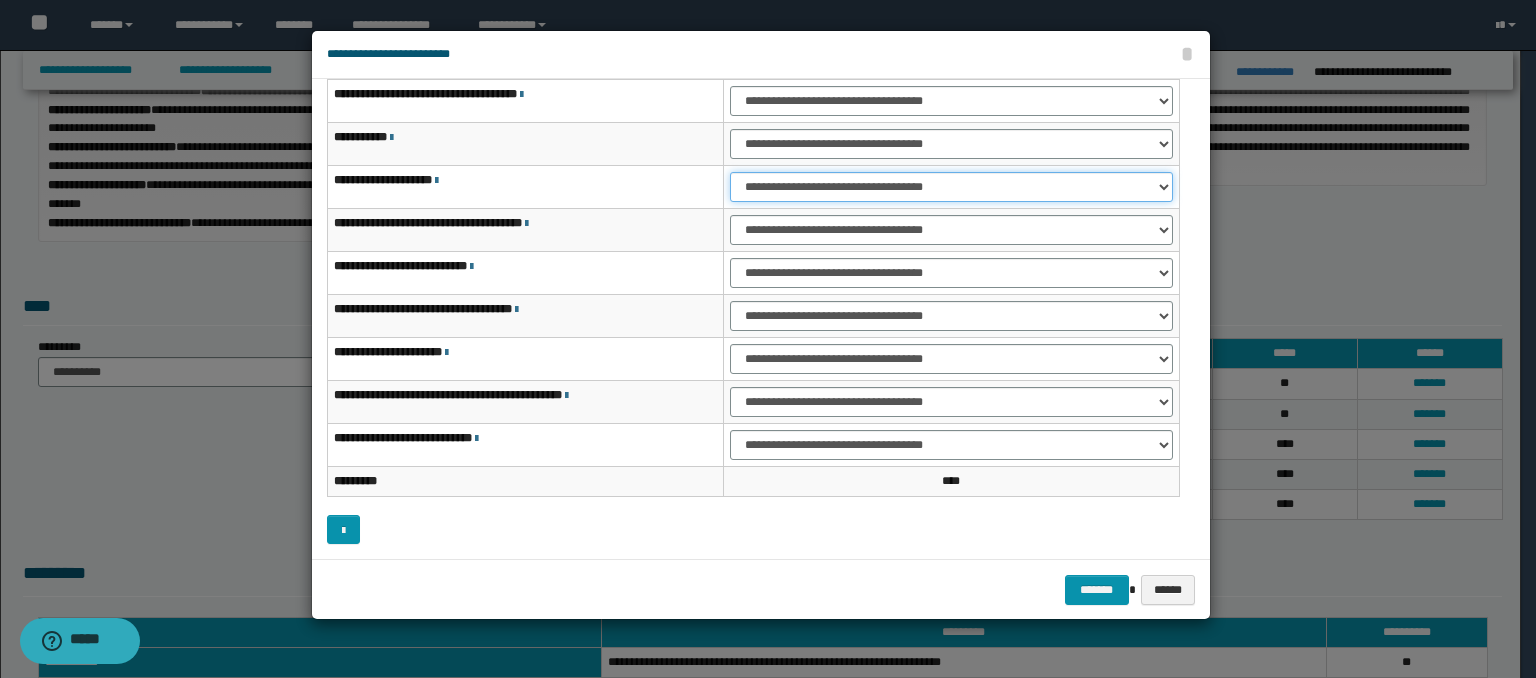 click on "**********" at bounding box center (951, 187) 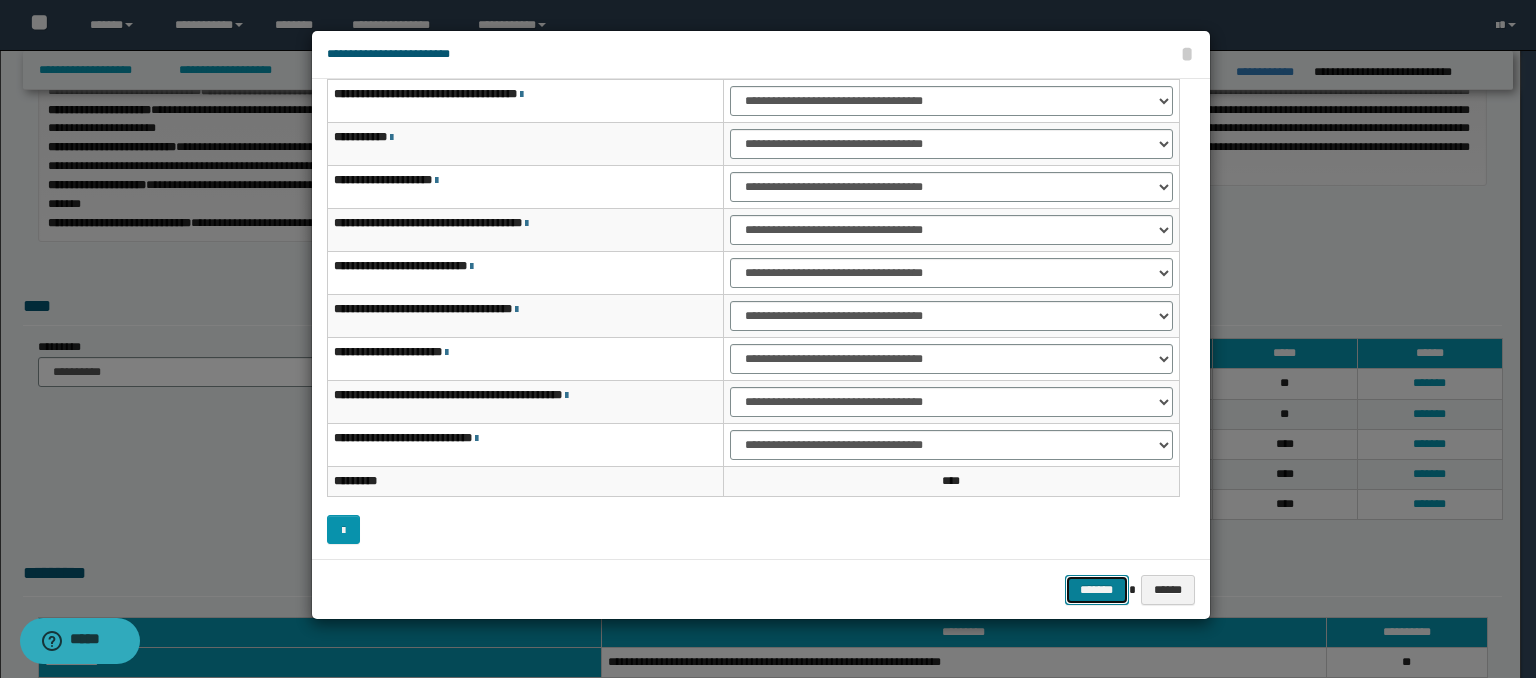 click on "*******" at bounding box center (1097, 590) 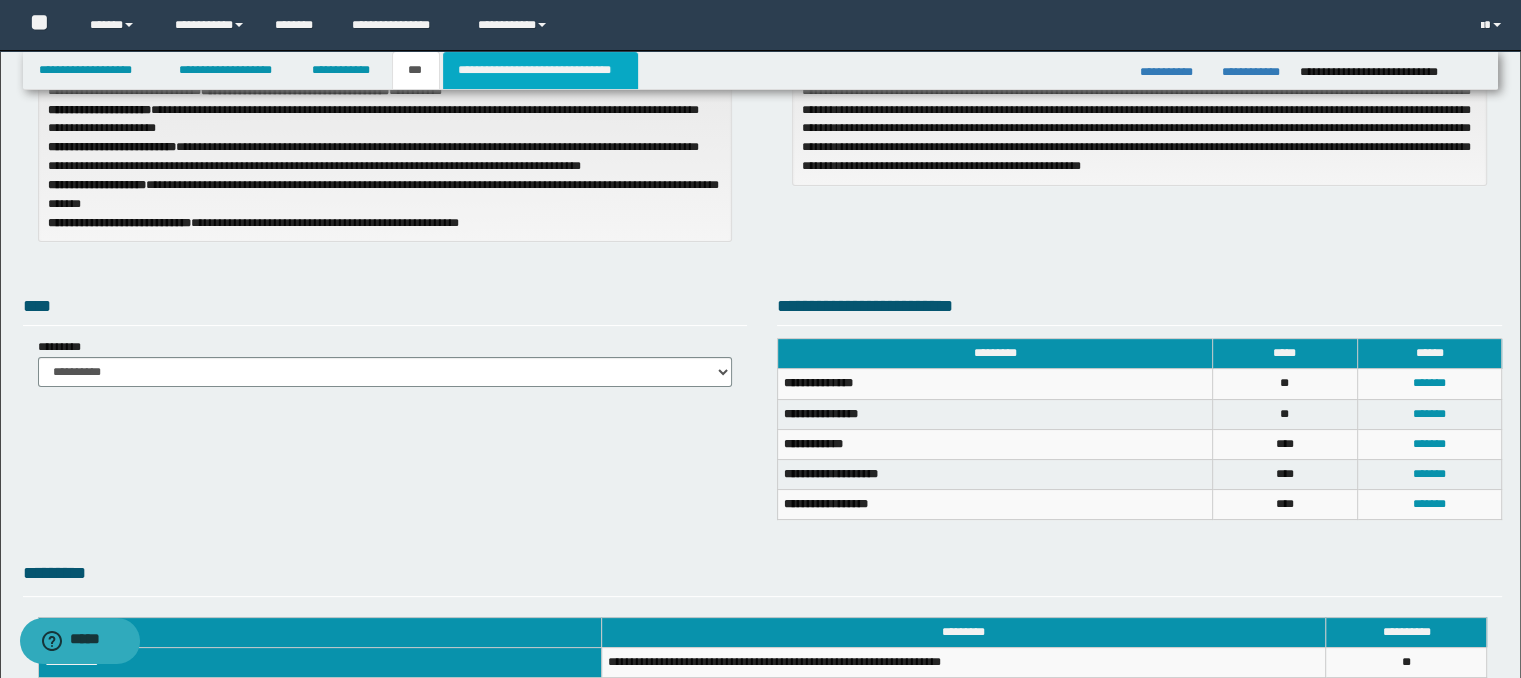 click on "**********" at bounding box center [540, 70] 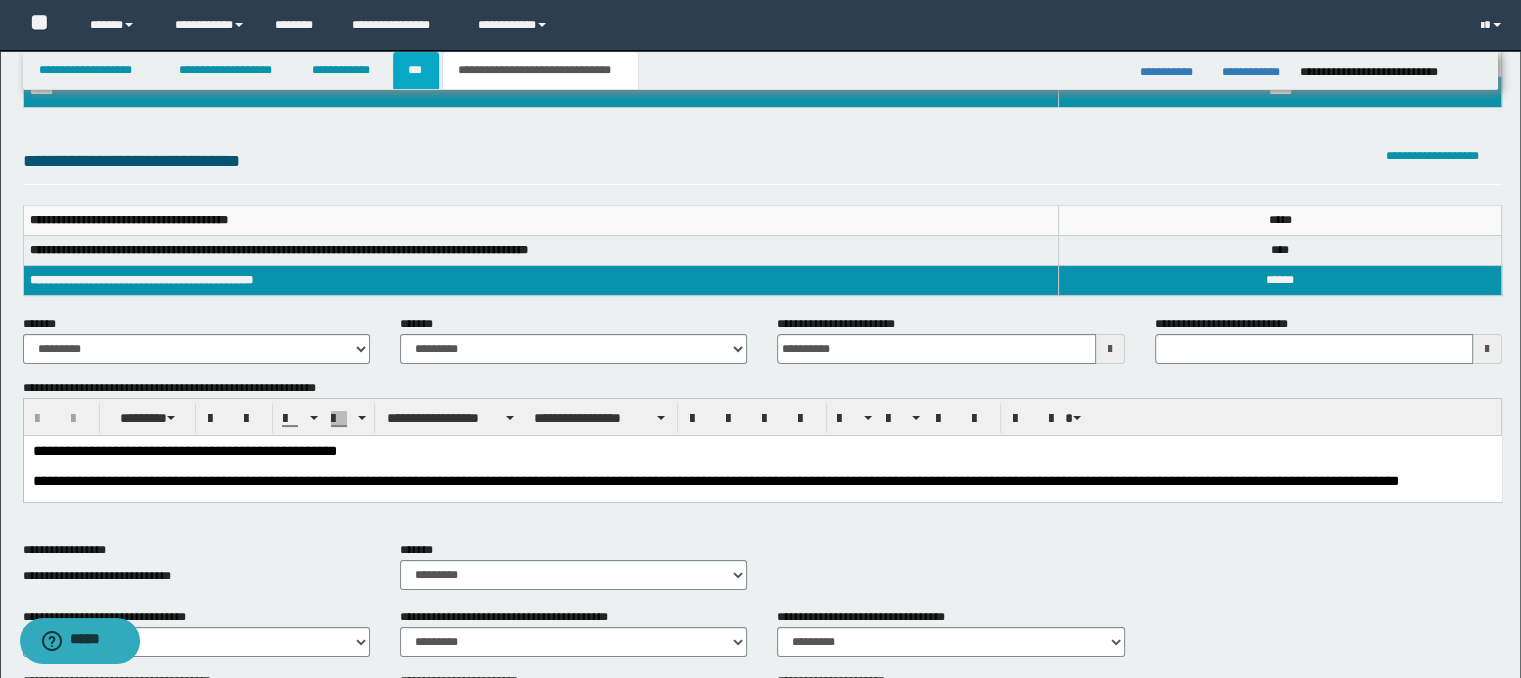click on "***" at bounding box center (416, 70) 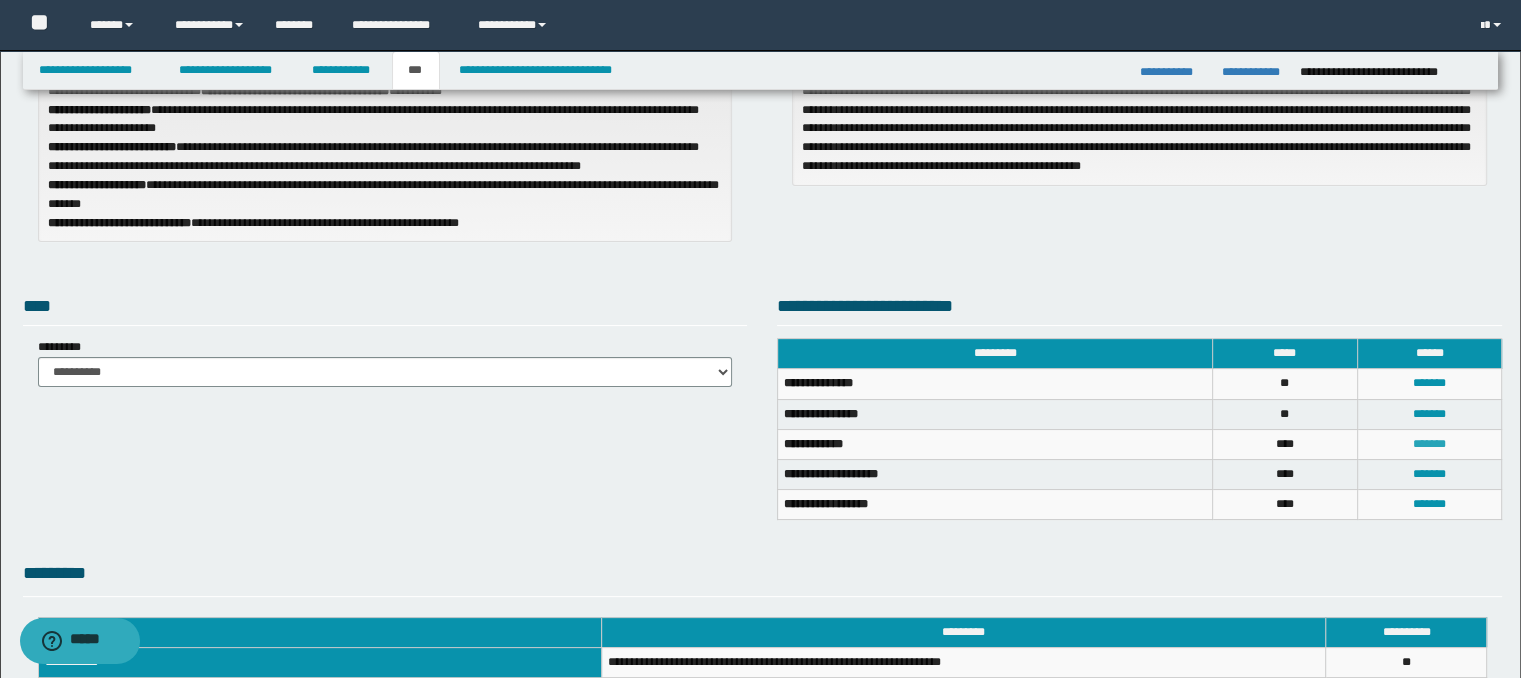 click on "*******" at bounding box center (1429, 444) 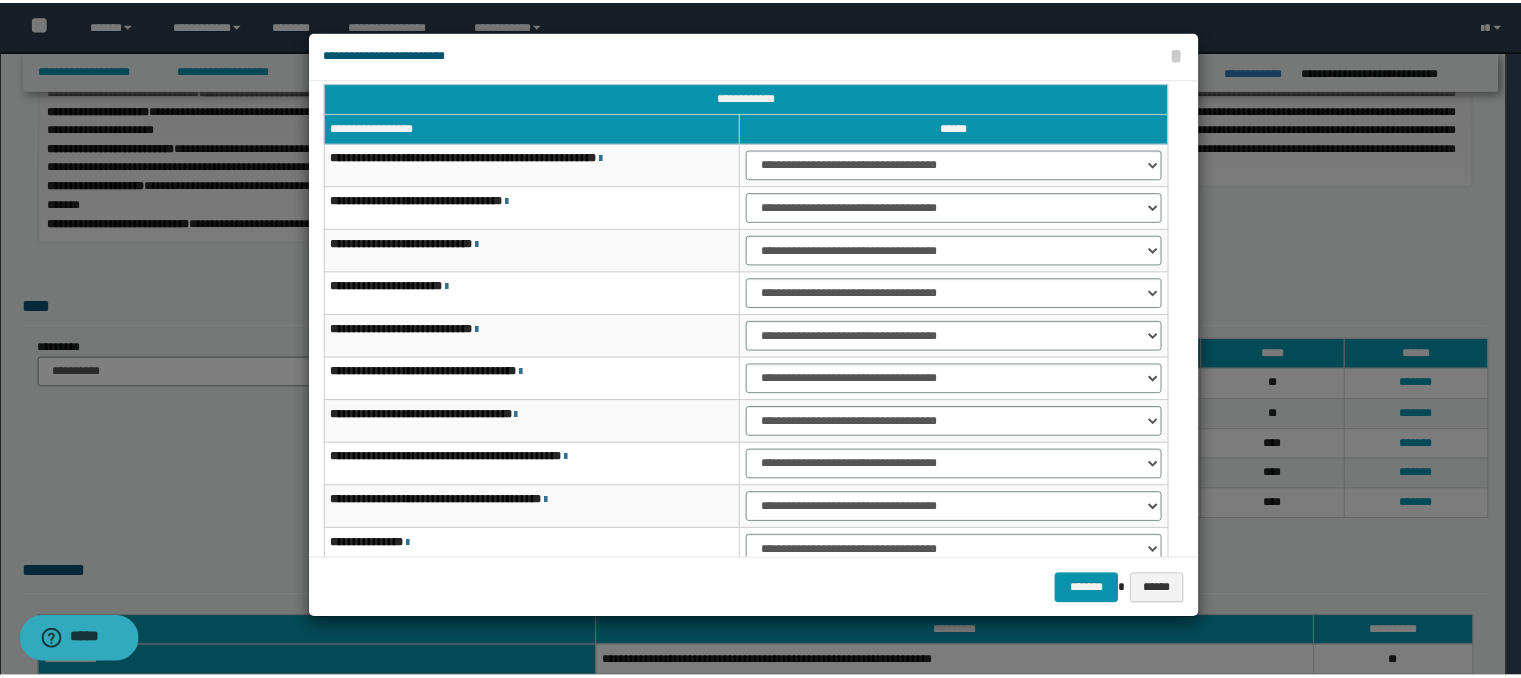scroll, scrollTop: 0, scrollLeft: 0, axis: both 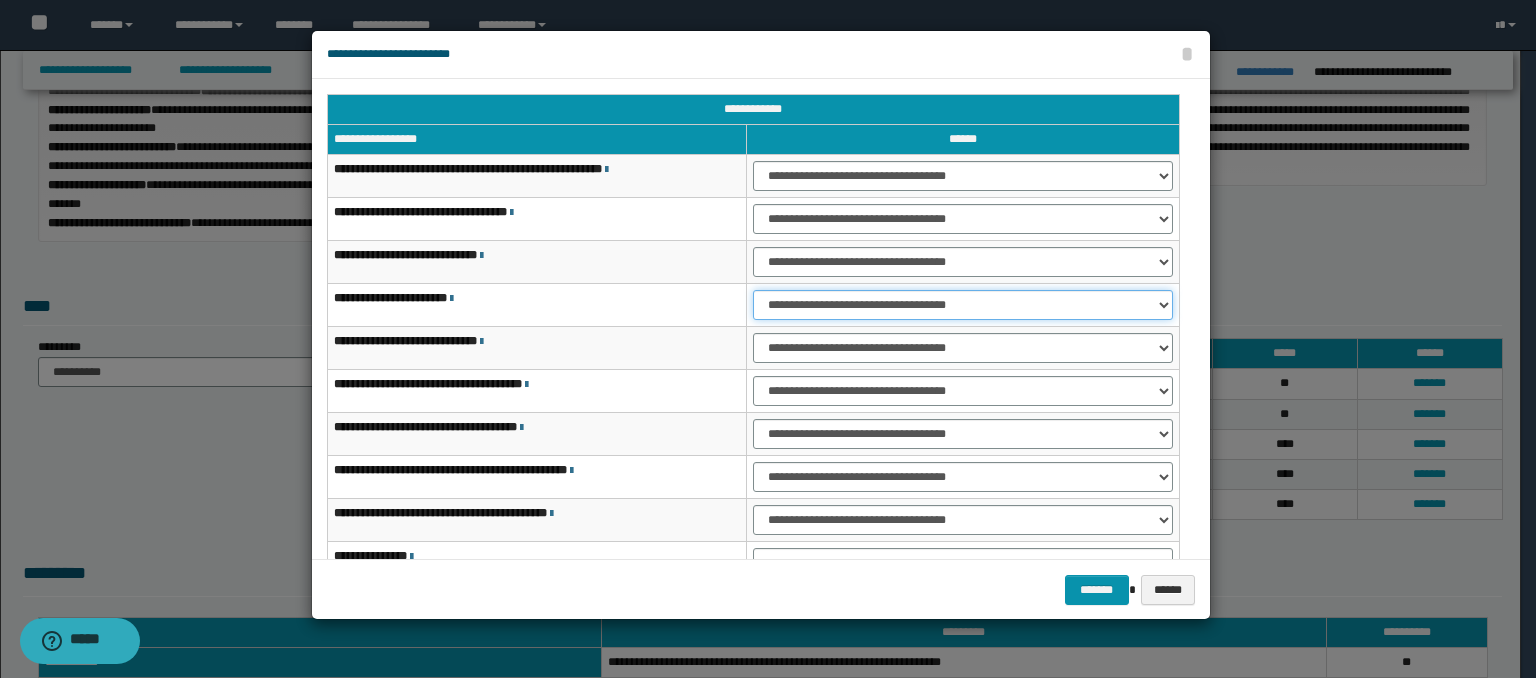 click on "**********" at bounding box center [963, 305] 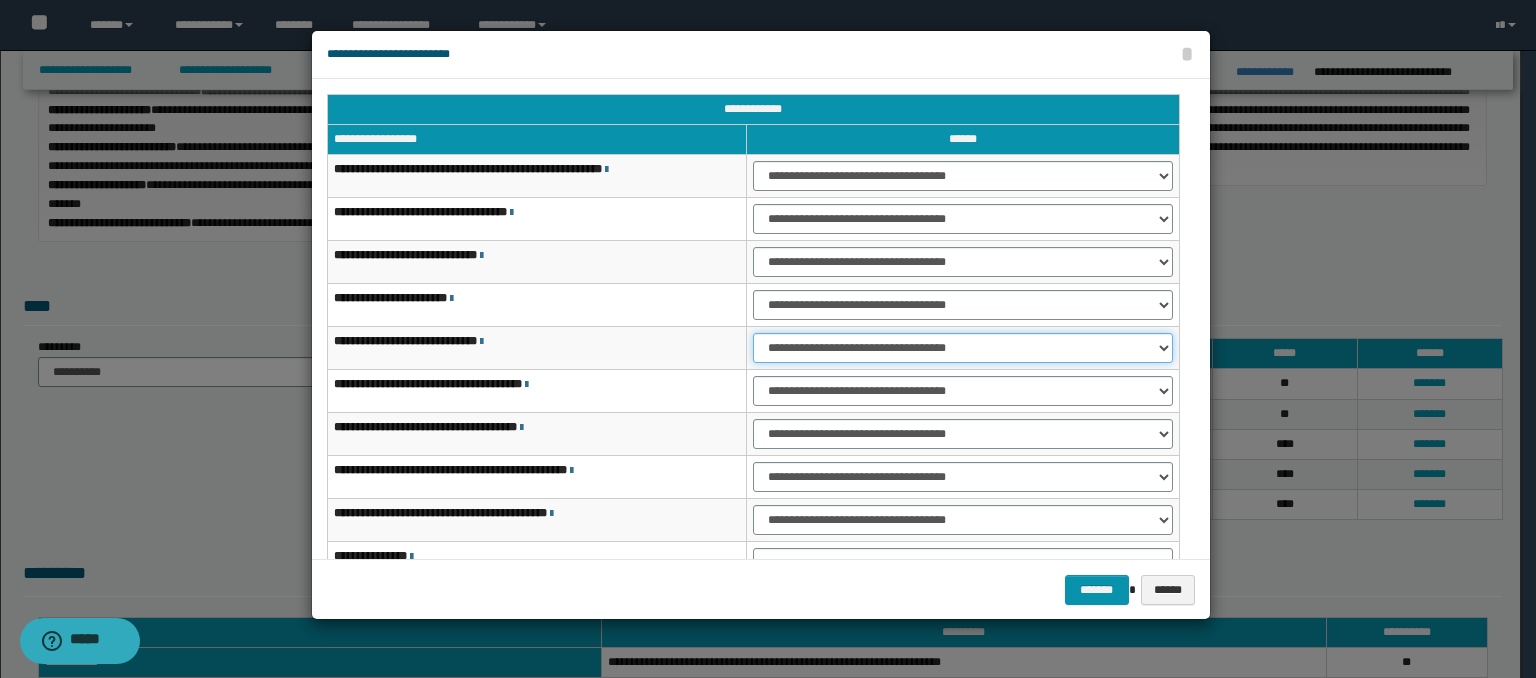 click on "**********" at bounding box center (963, 348) 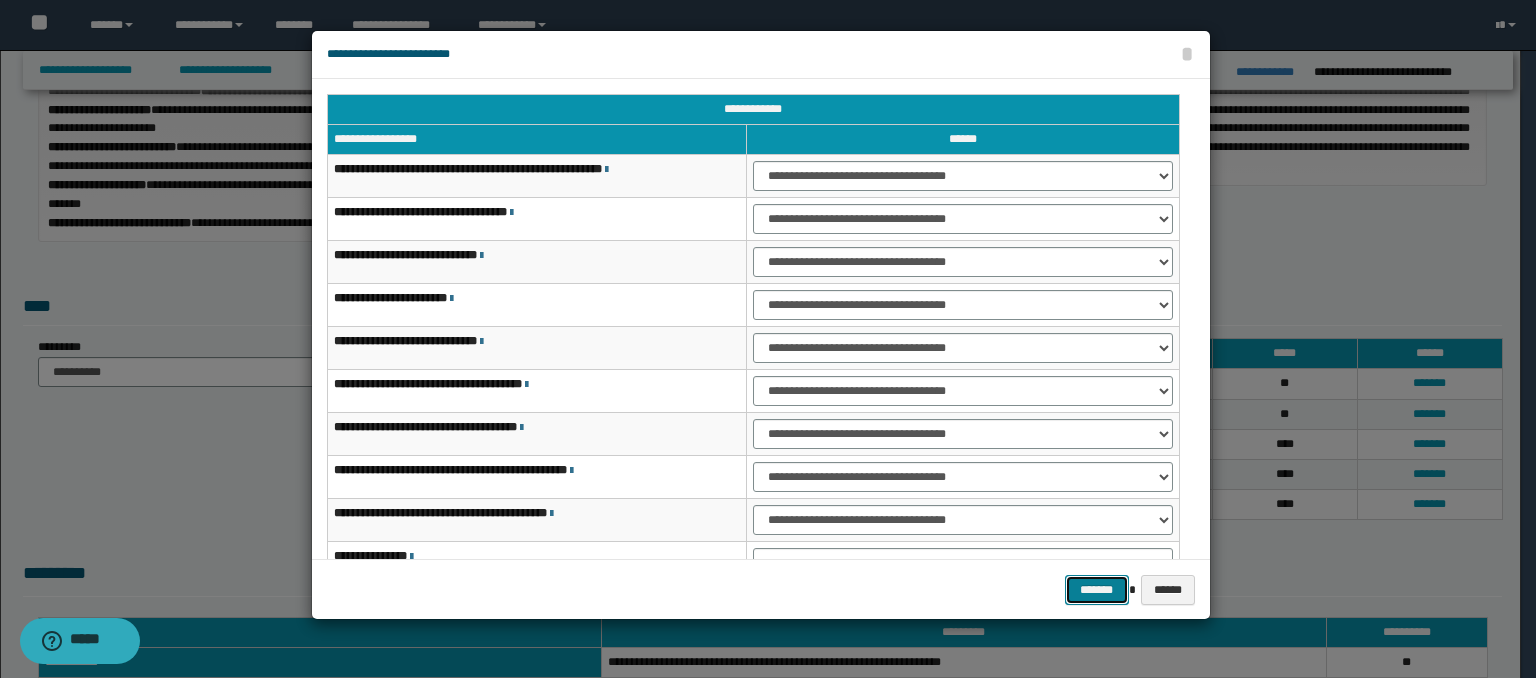 click on "*******" at bounding box center (1097, 590) 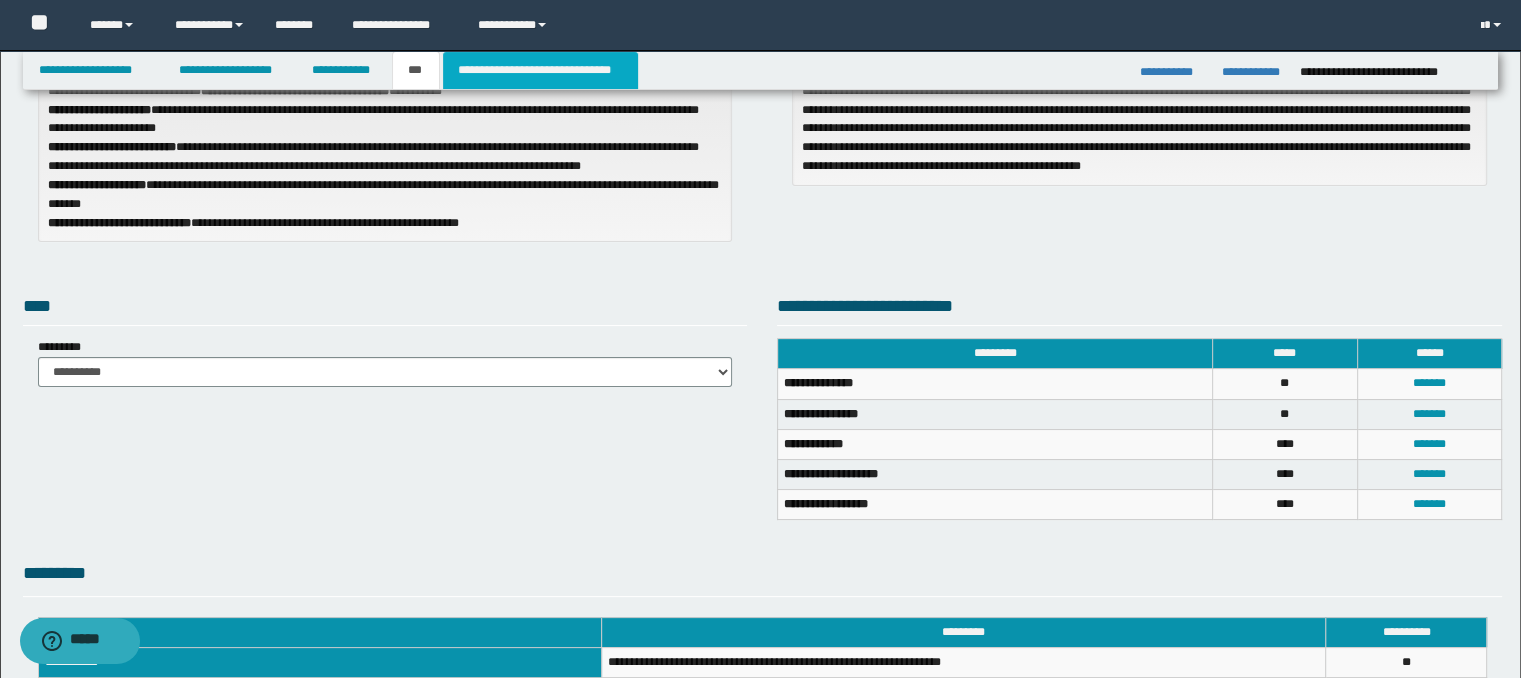 click on "**********" at bounding box center (540, 70) 